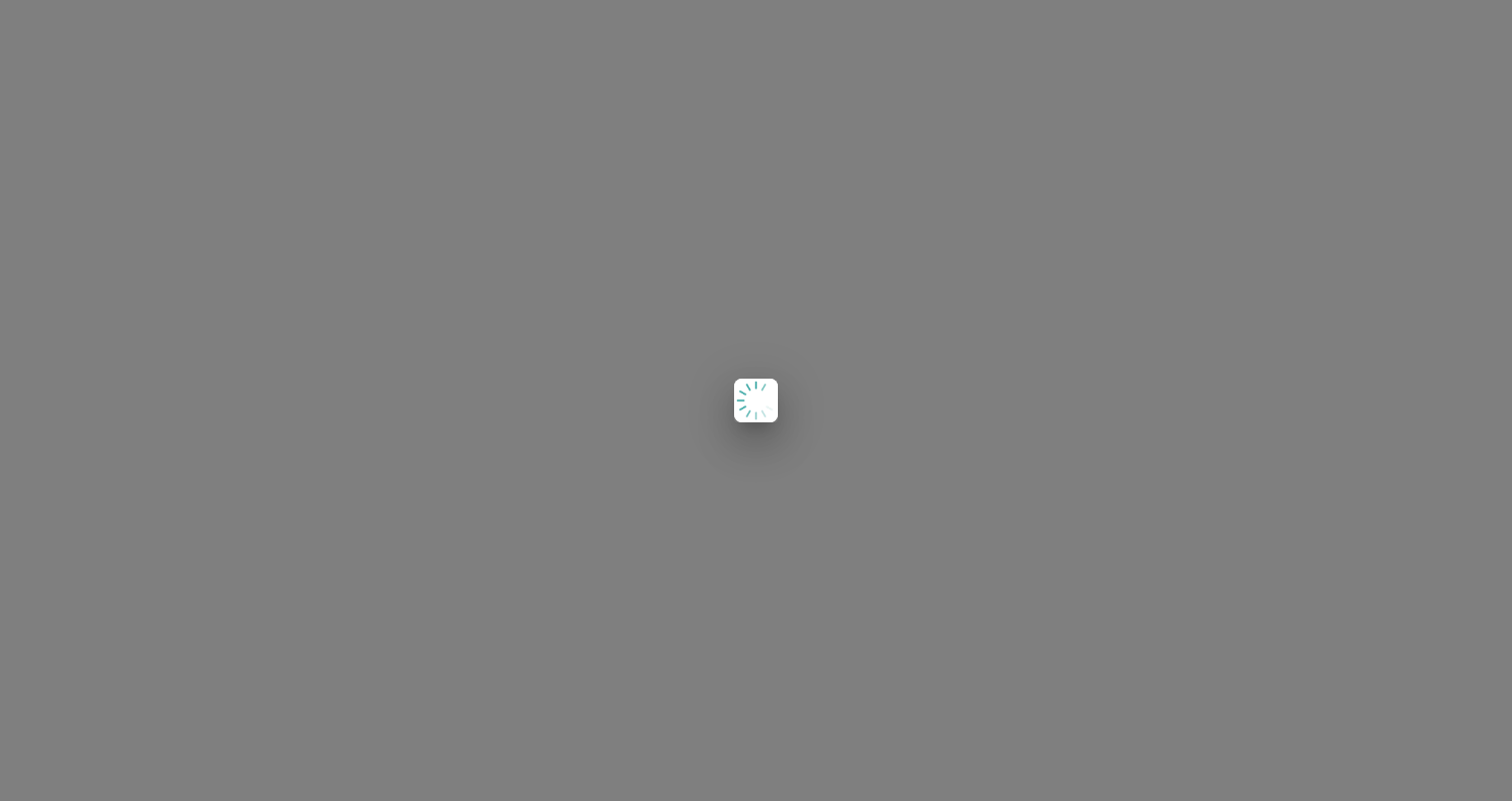 scroll, scrollTop: 0, scrollLeft: 0, axis: both 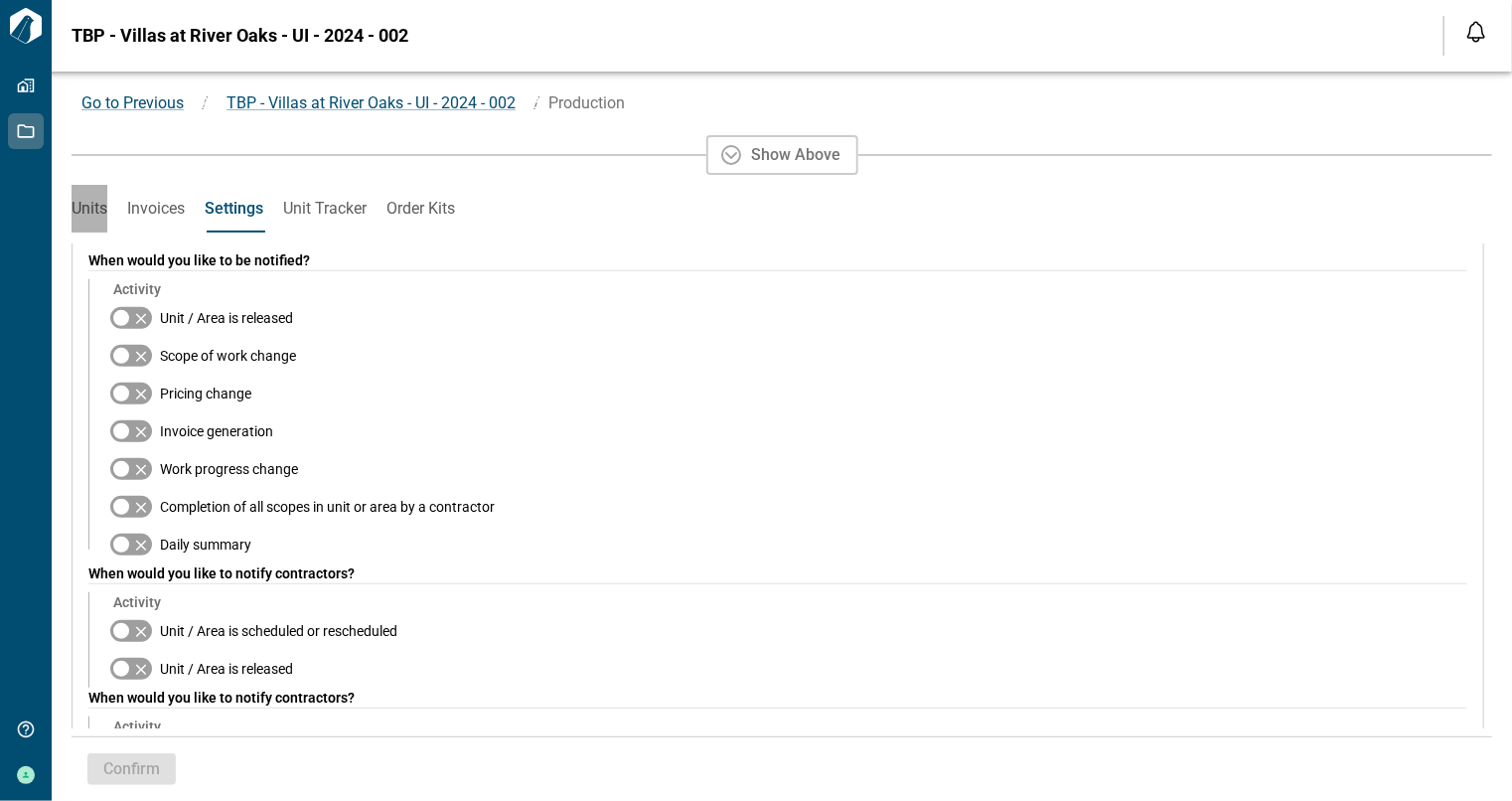 click on "Units" at bounding box center (89, 209) 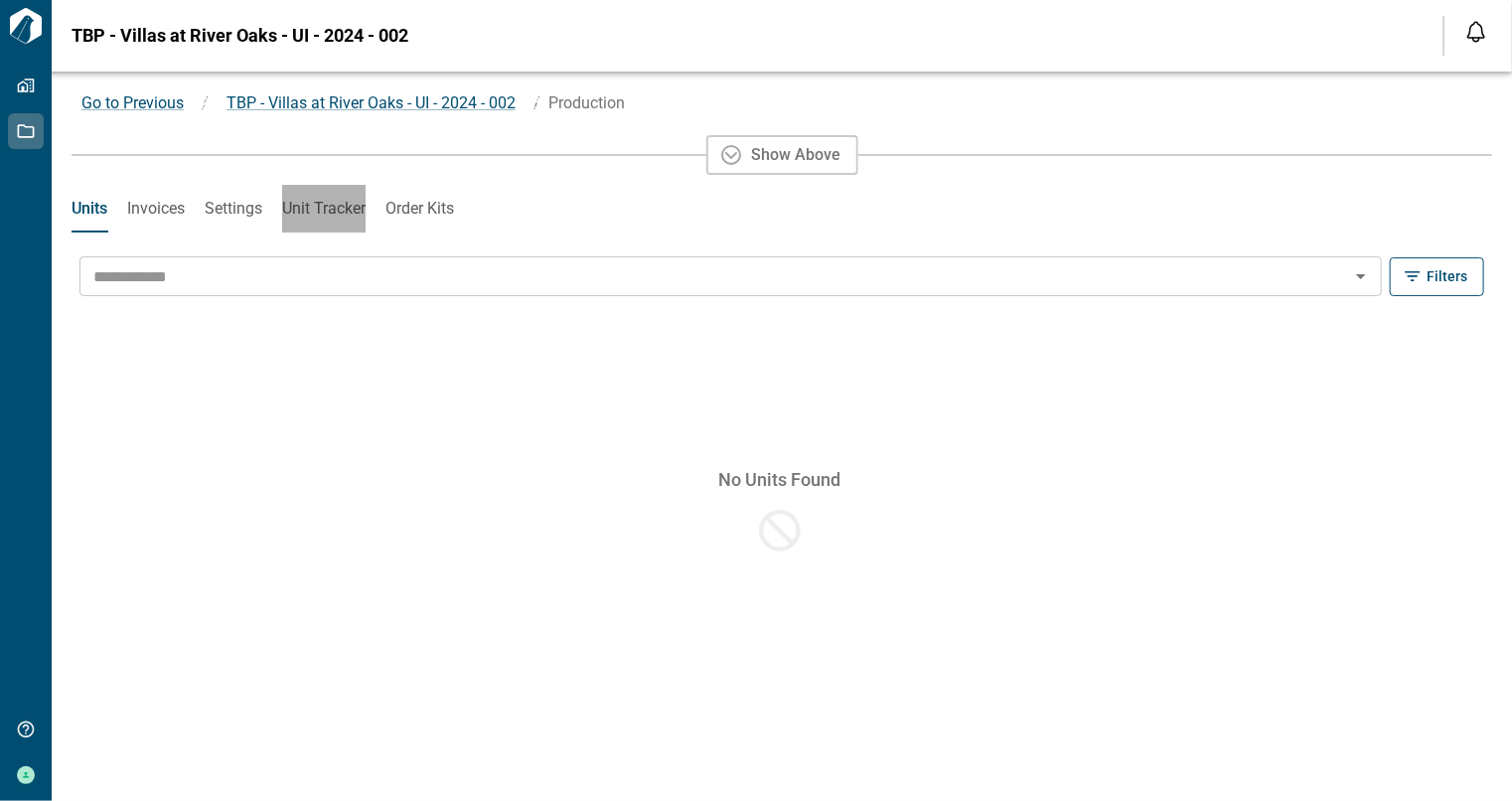 click on "Unit Tracker" at bounding box center [324, 209] 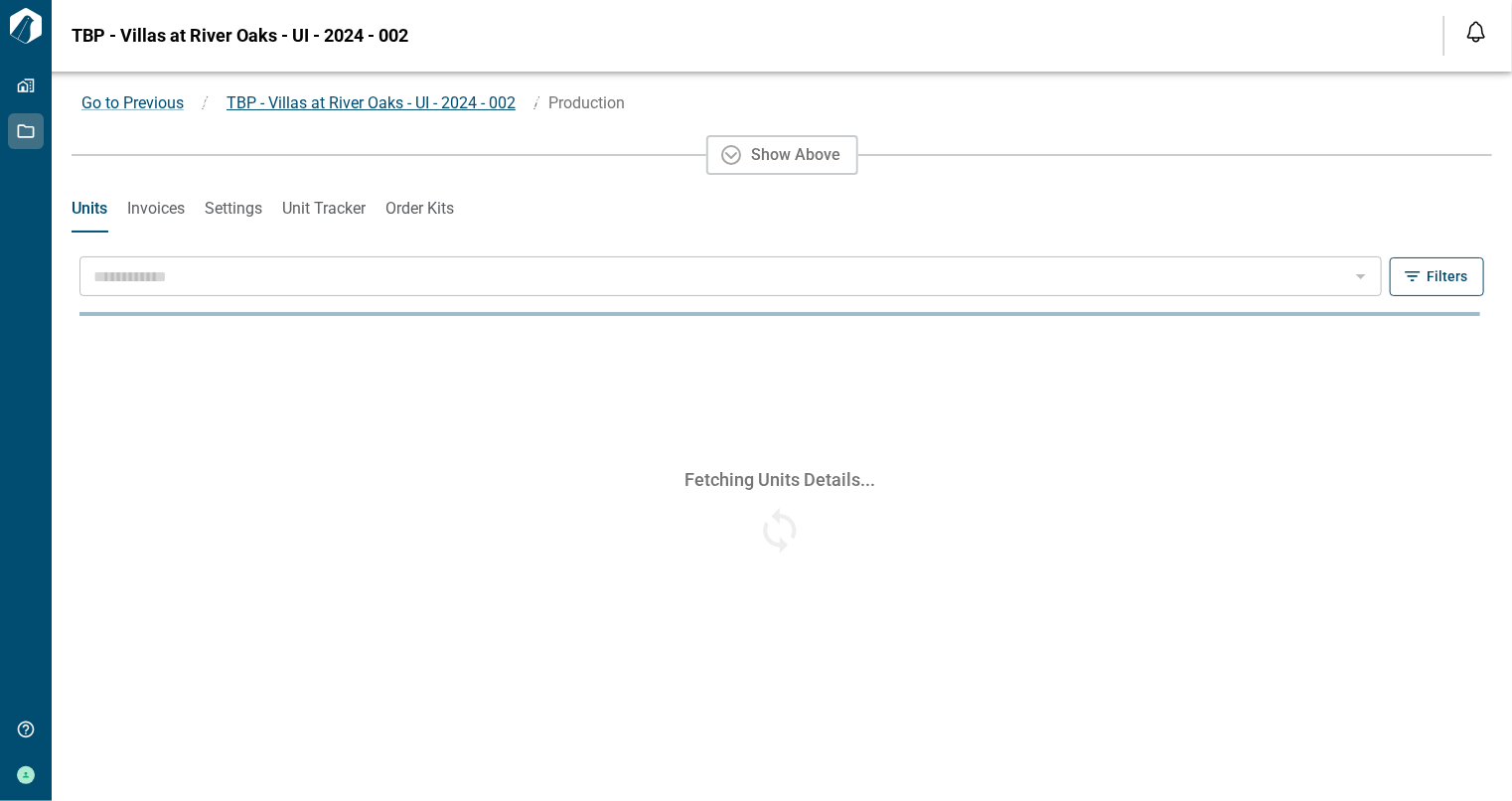 click on "TBP - Villas at River Oaks - UI - 2024 - 002" at bounding box center (371, 102) 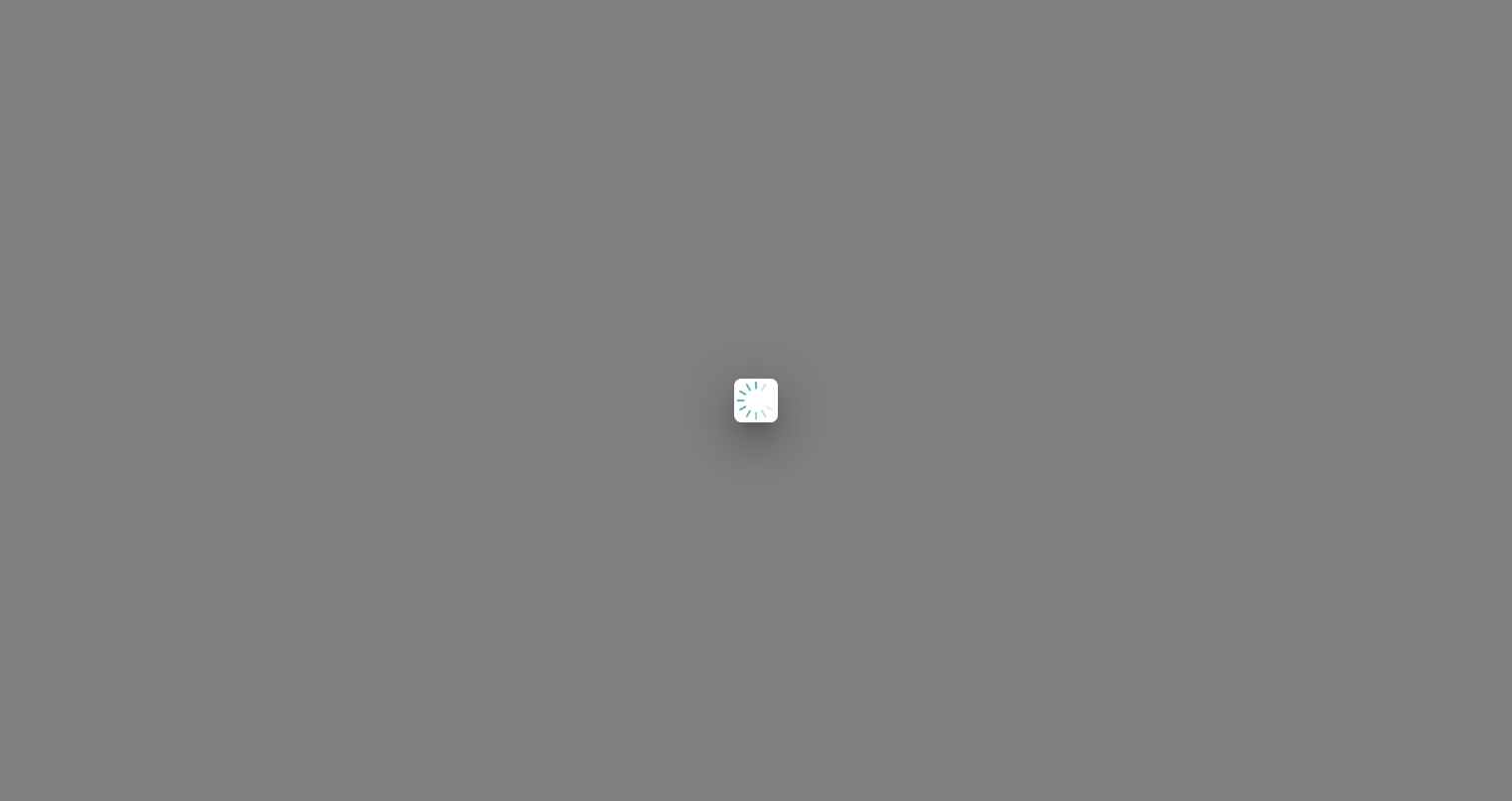scroll, scrollTop: 0, scrollLeft: 0, axis: both 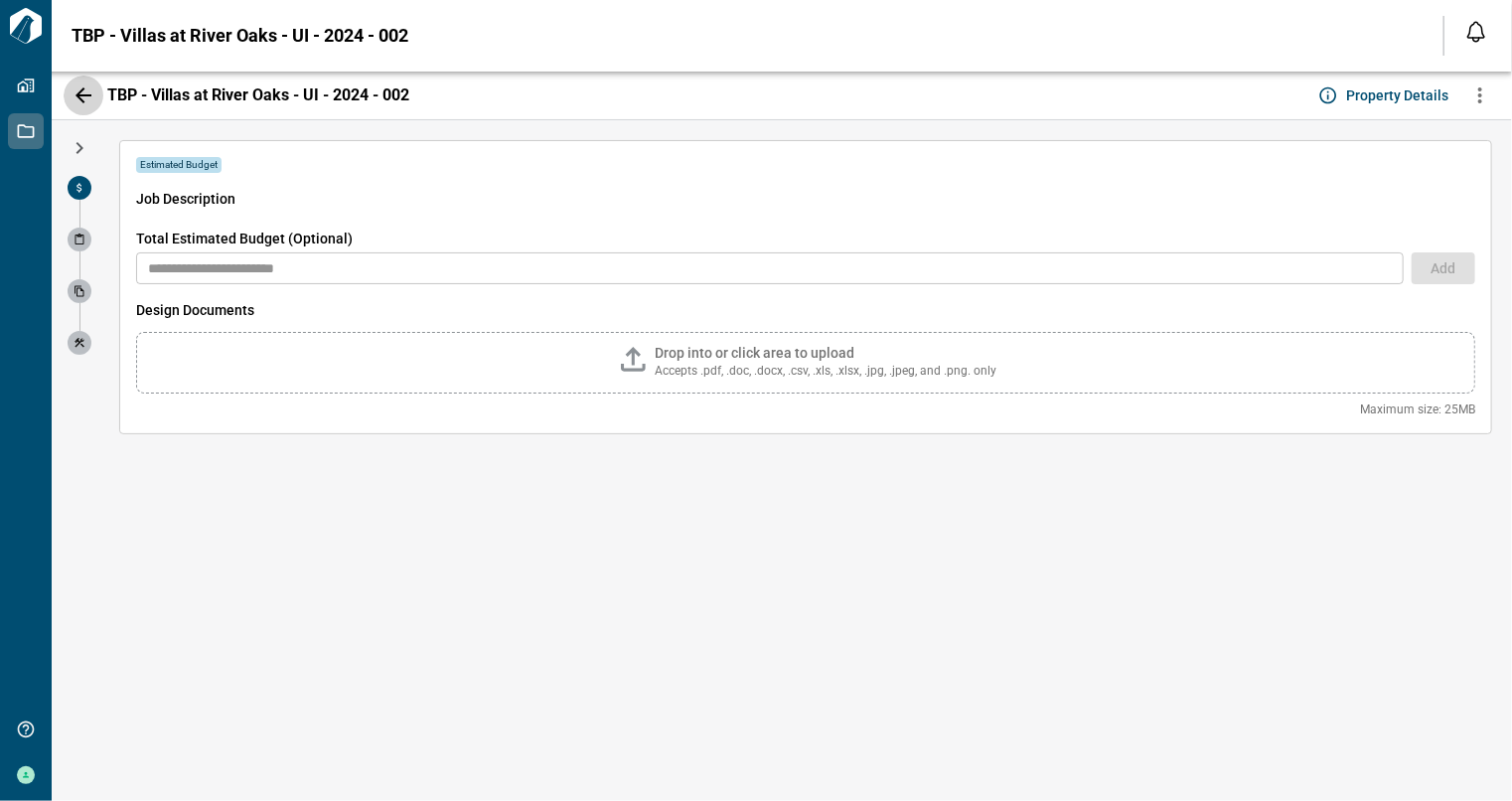 click at bounding box center (83, 95) 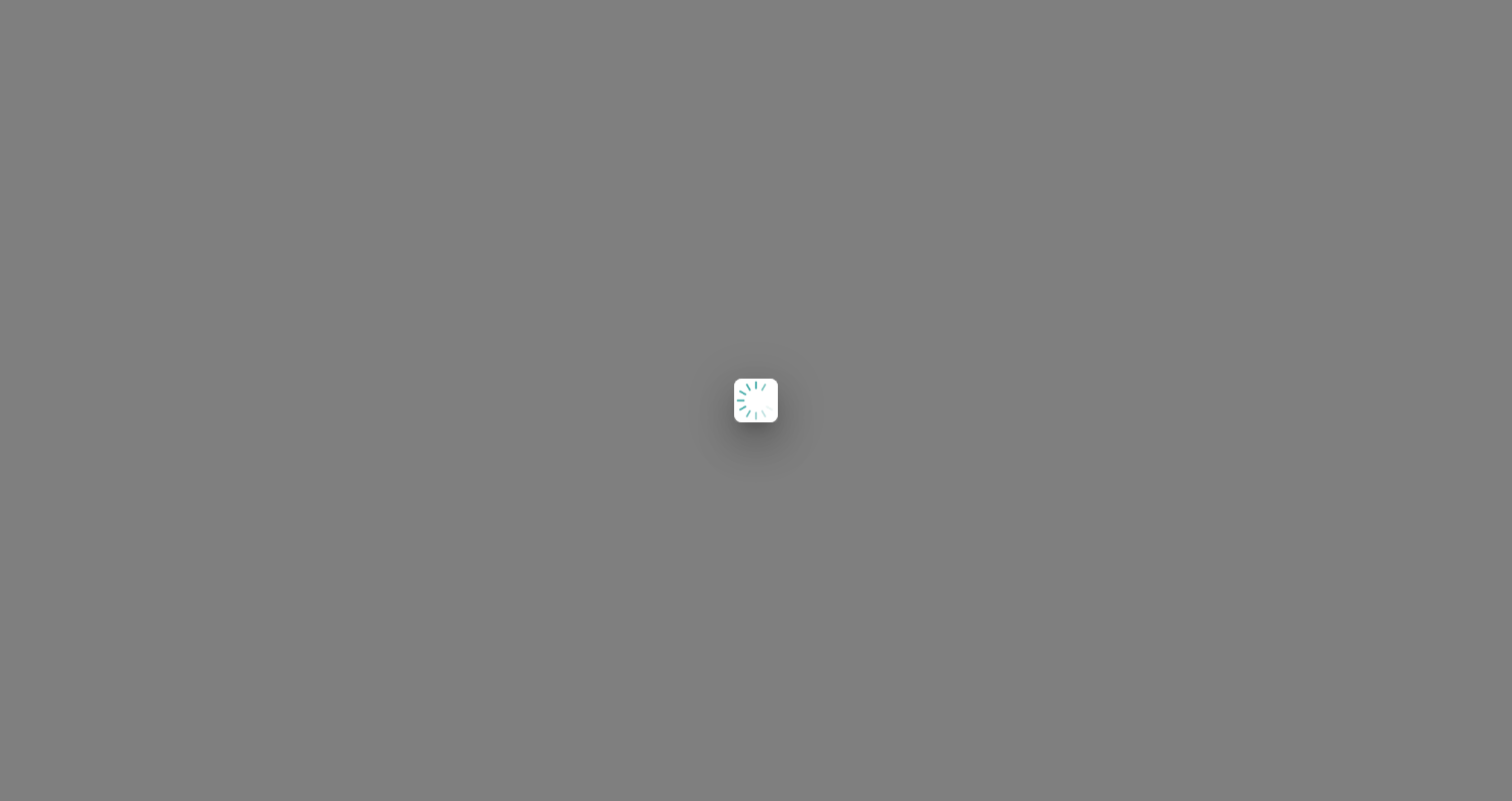 scroll, scrollTop: 0, scrollLeft: 0, axis: both 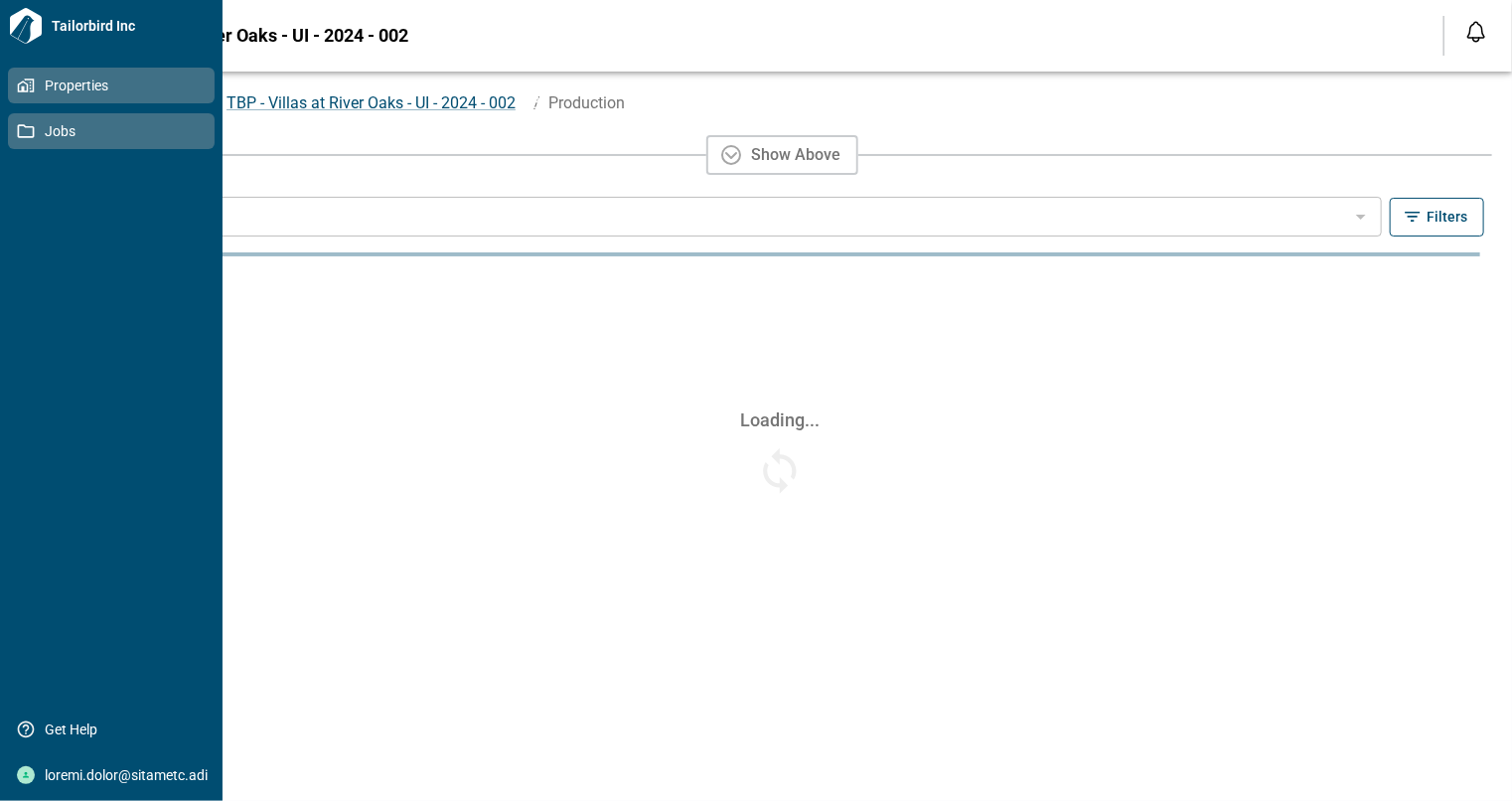 click on "Properties" at bounding box center (115, 85) 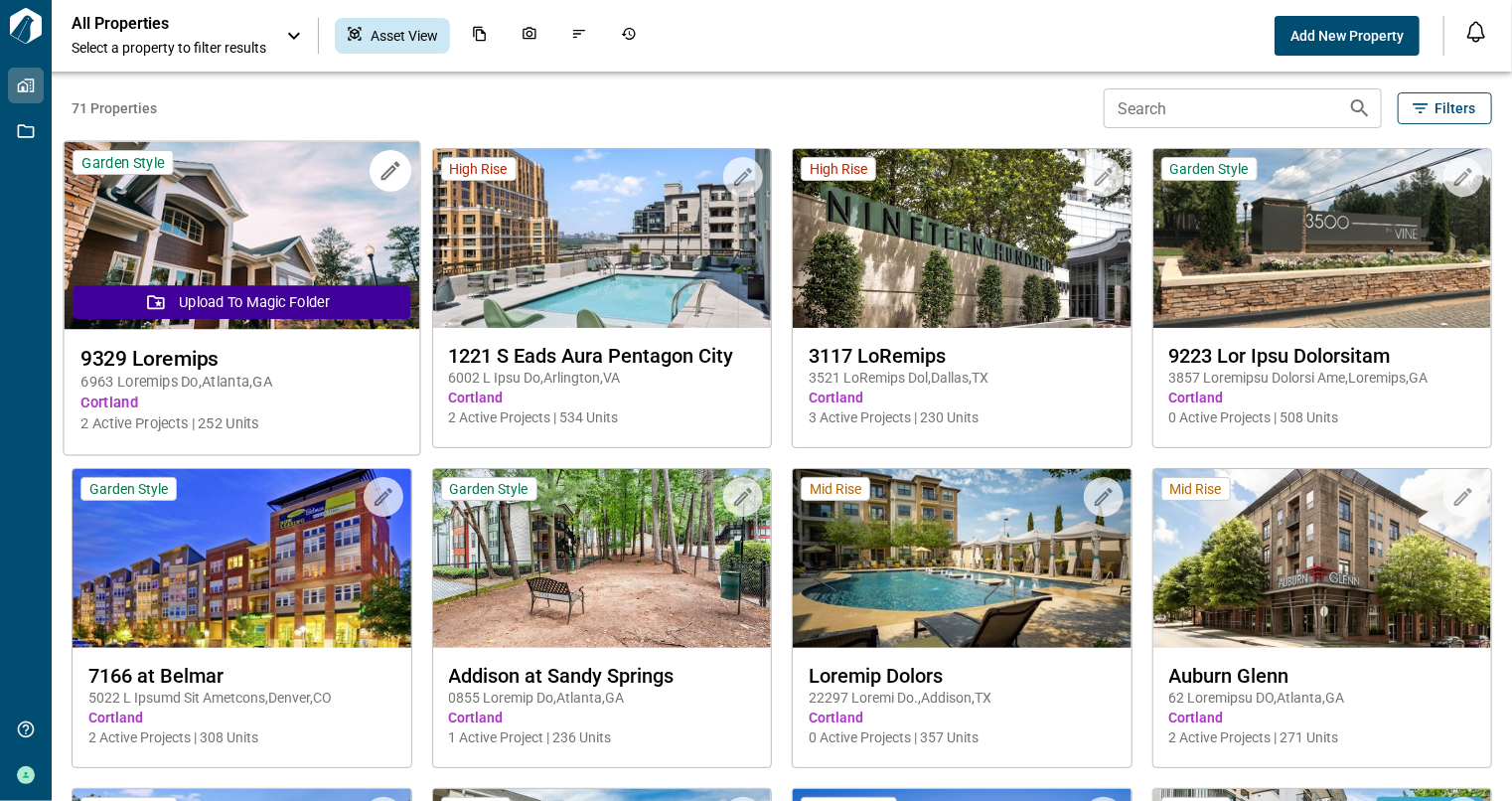scroll, scrollTop: 0, scrollLeft: 0, axis: both 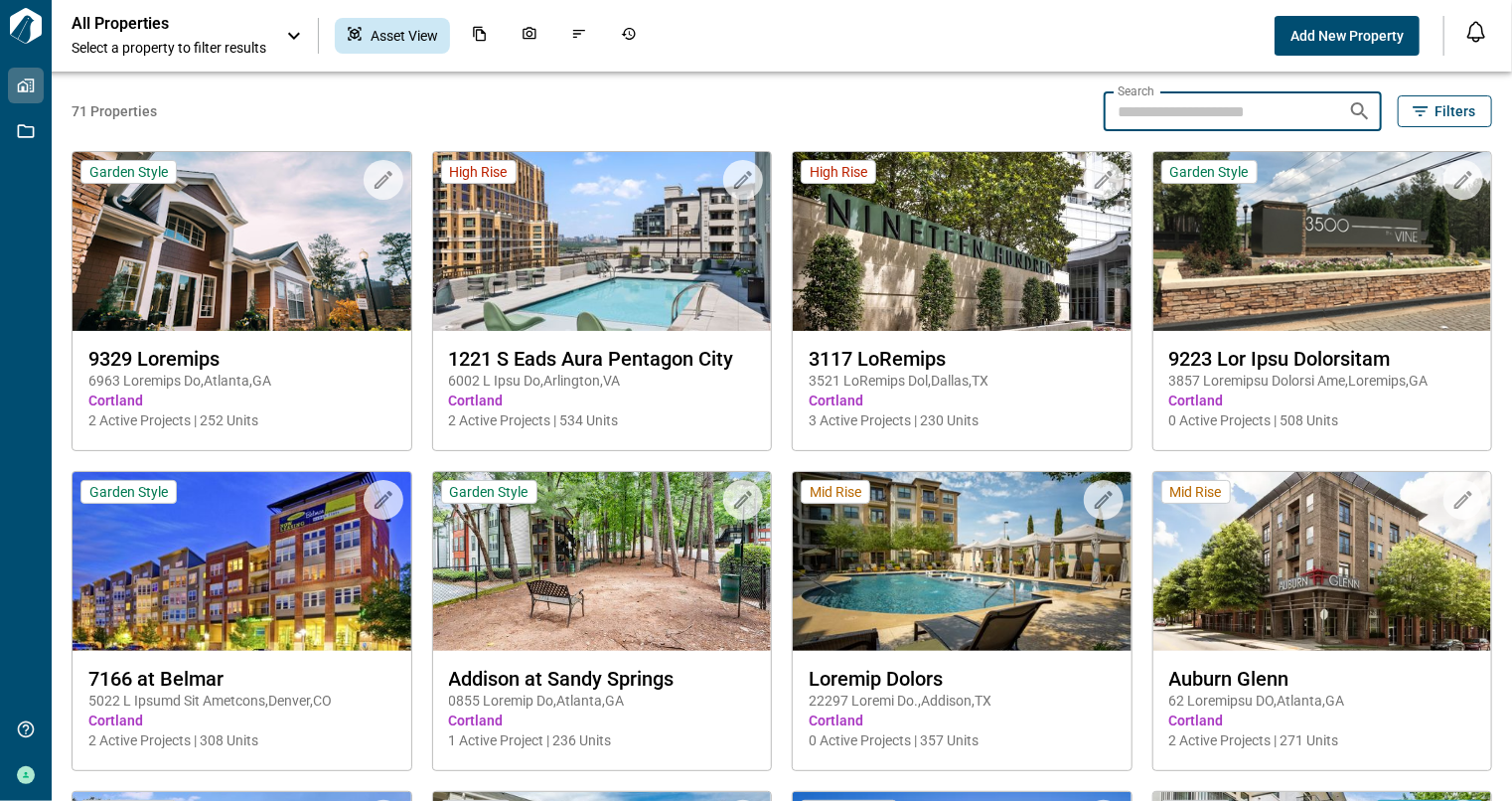 click on "Search" at bounding box center (1218, 111) 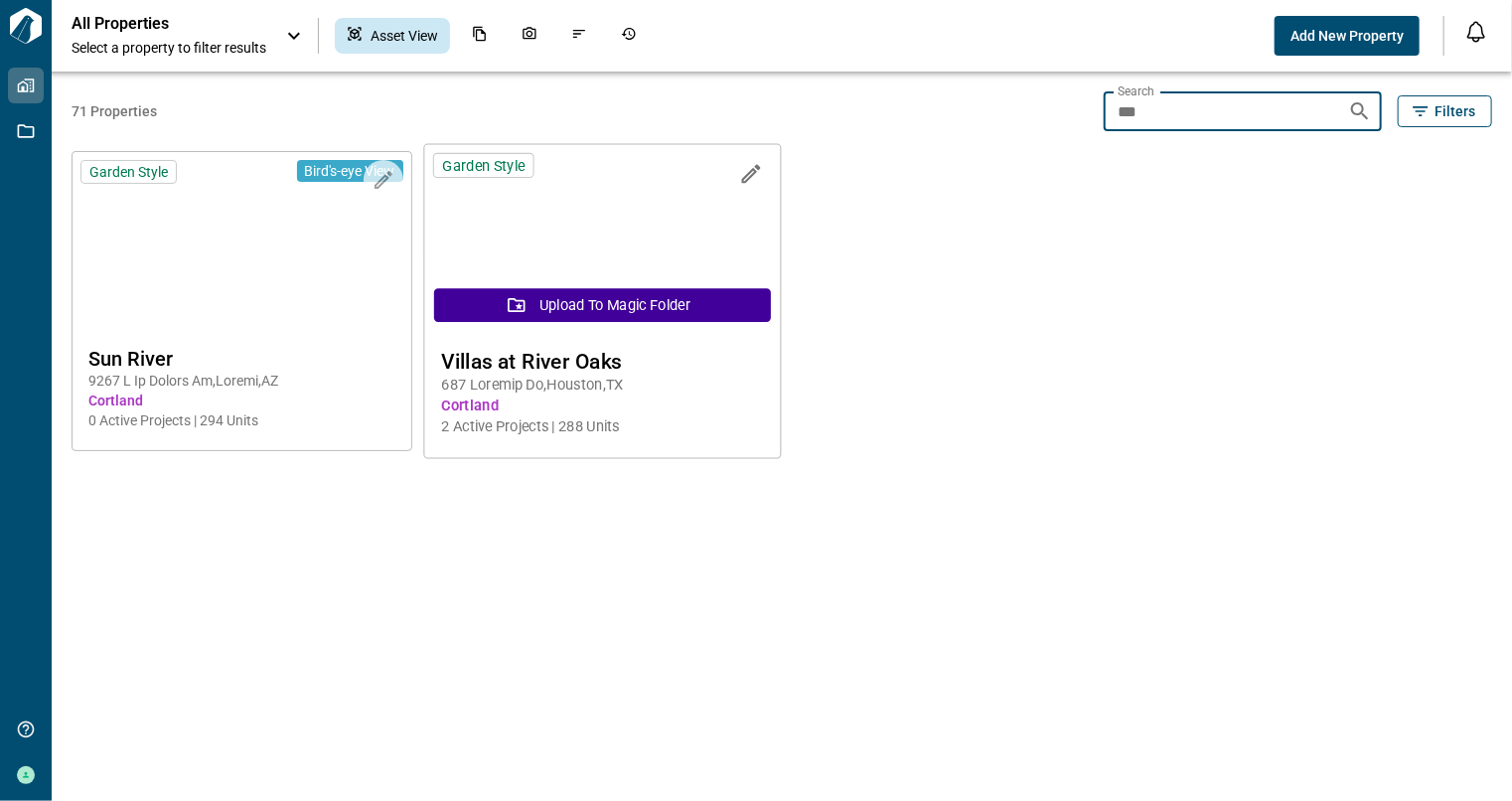 type on "***" 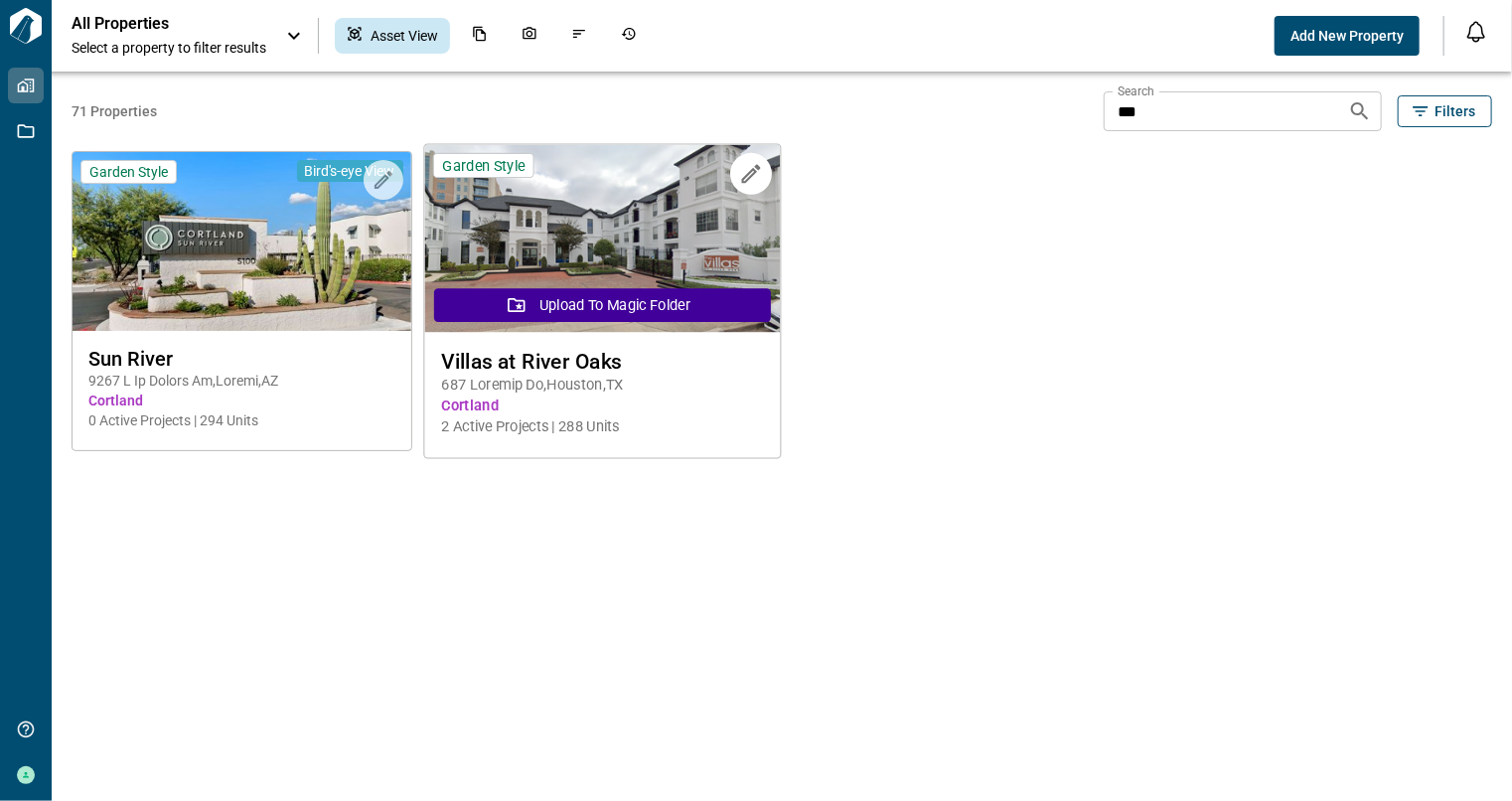 click at bounding box center [602, 239] 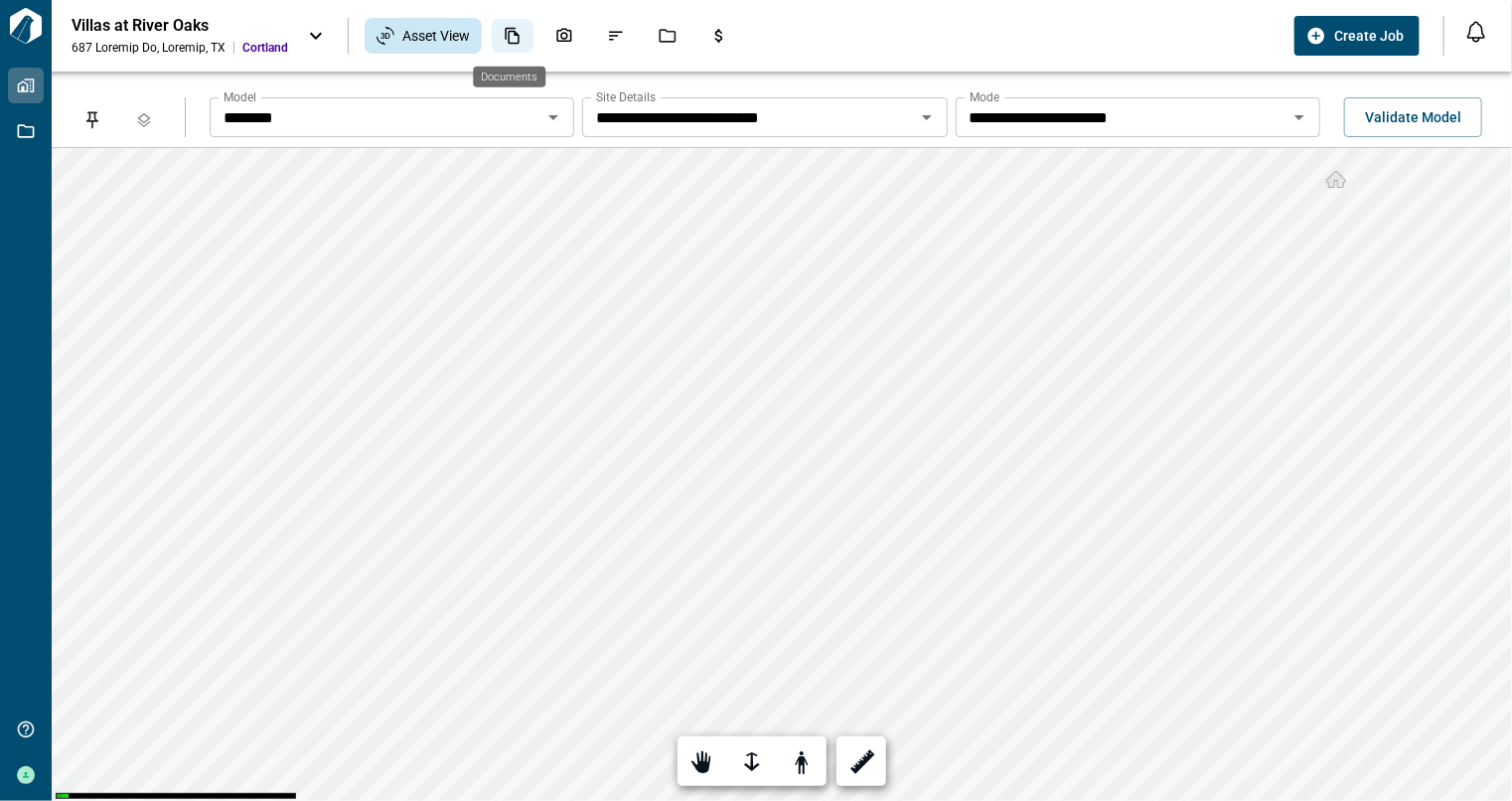 click at bounding box center [513, 36] 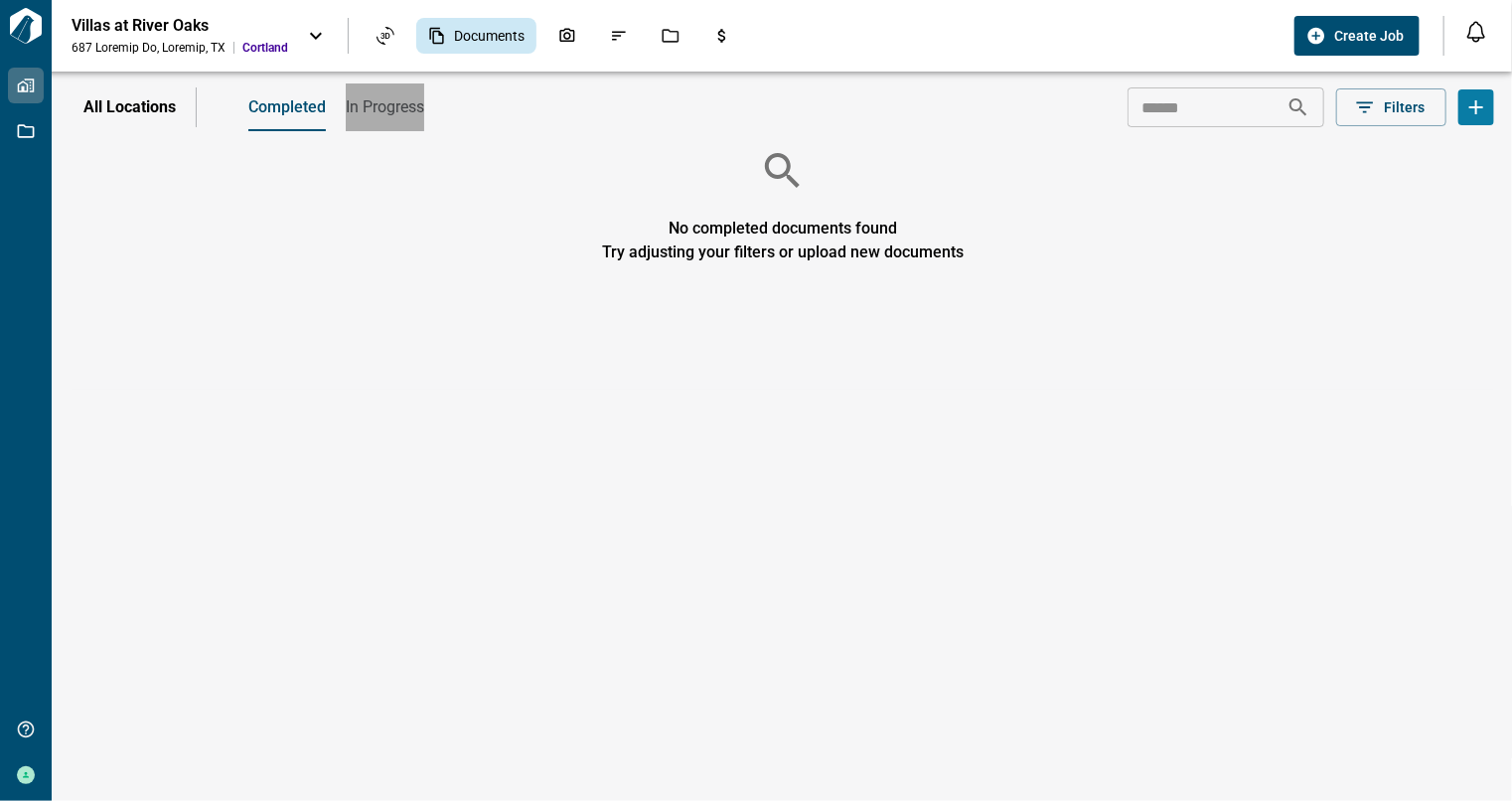 click on "In Progress" at bounding box center [384, 107] 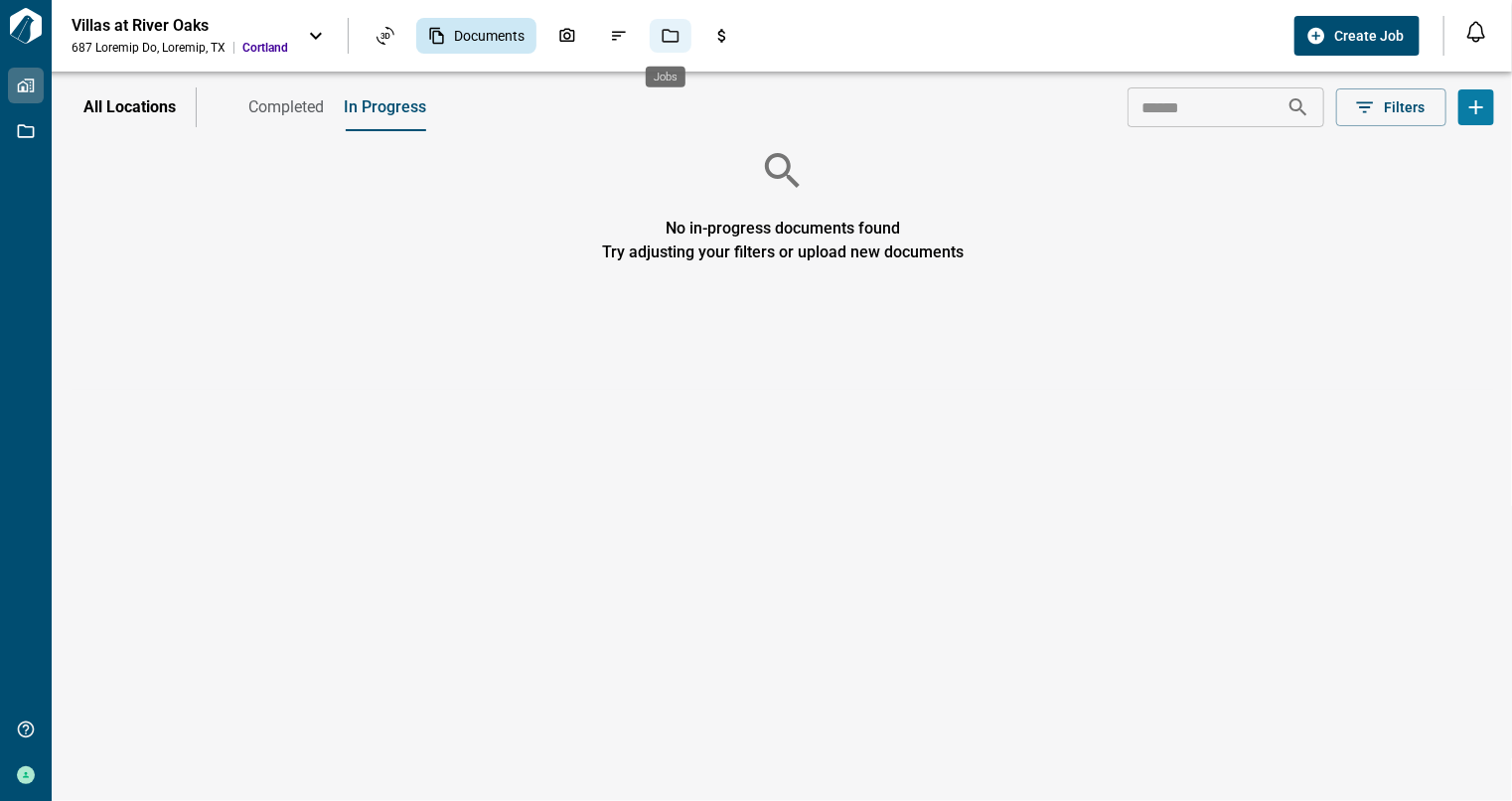 click at bounding box center [671, 36] 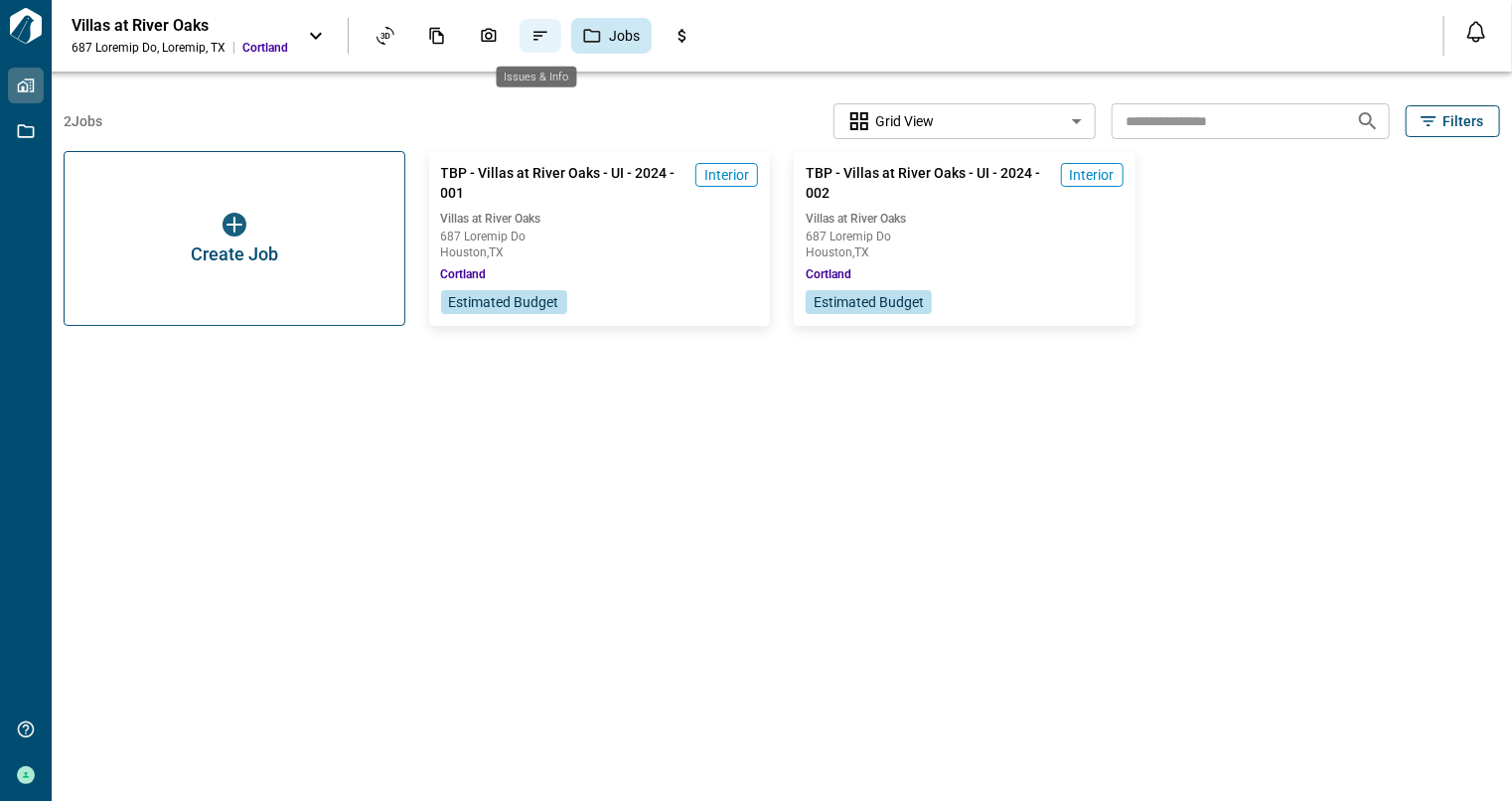 click at bounding box center [540, 36] 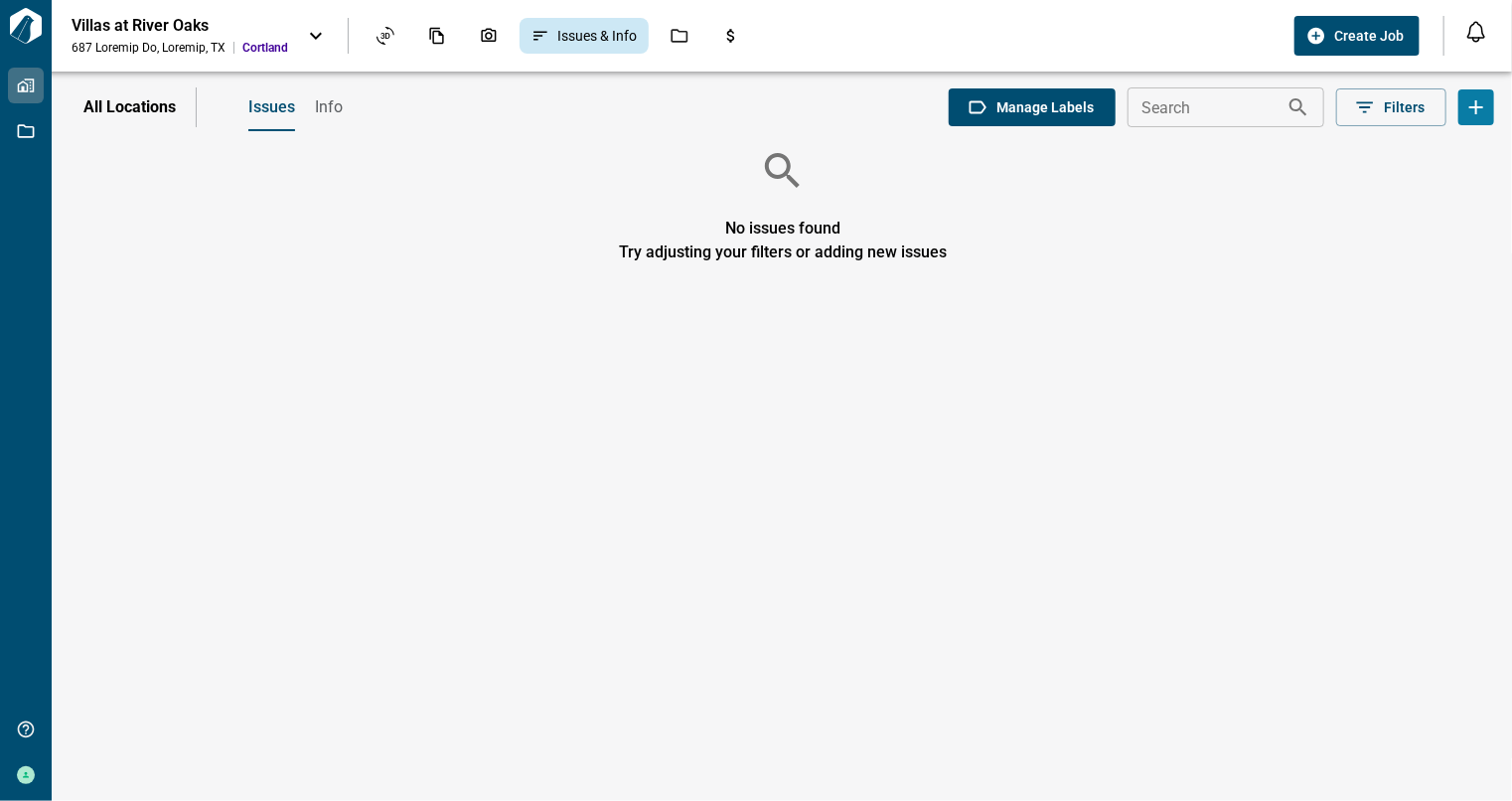 click at bounding box center [316, 36] 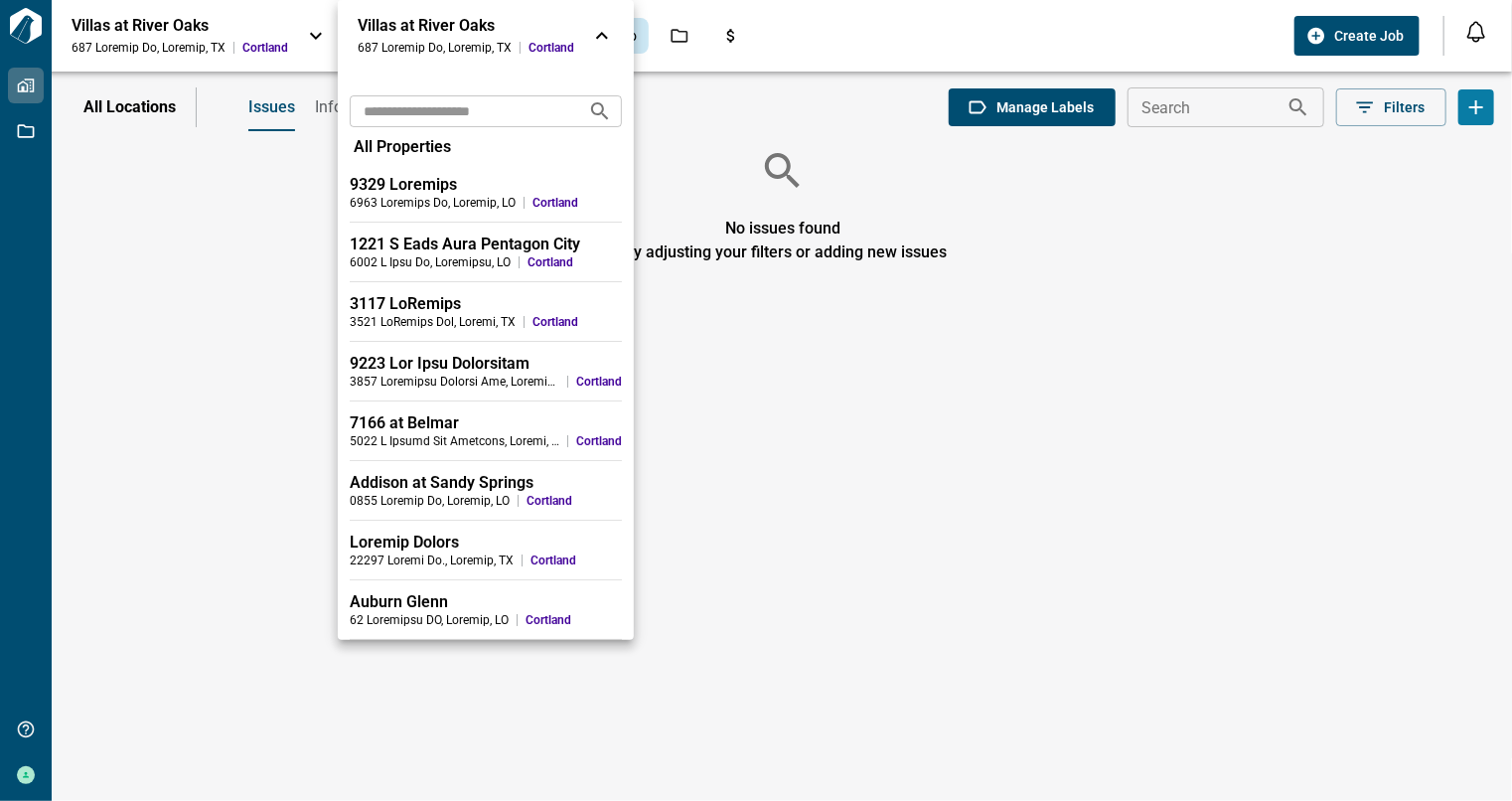 click at bounding box center [756, 400] 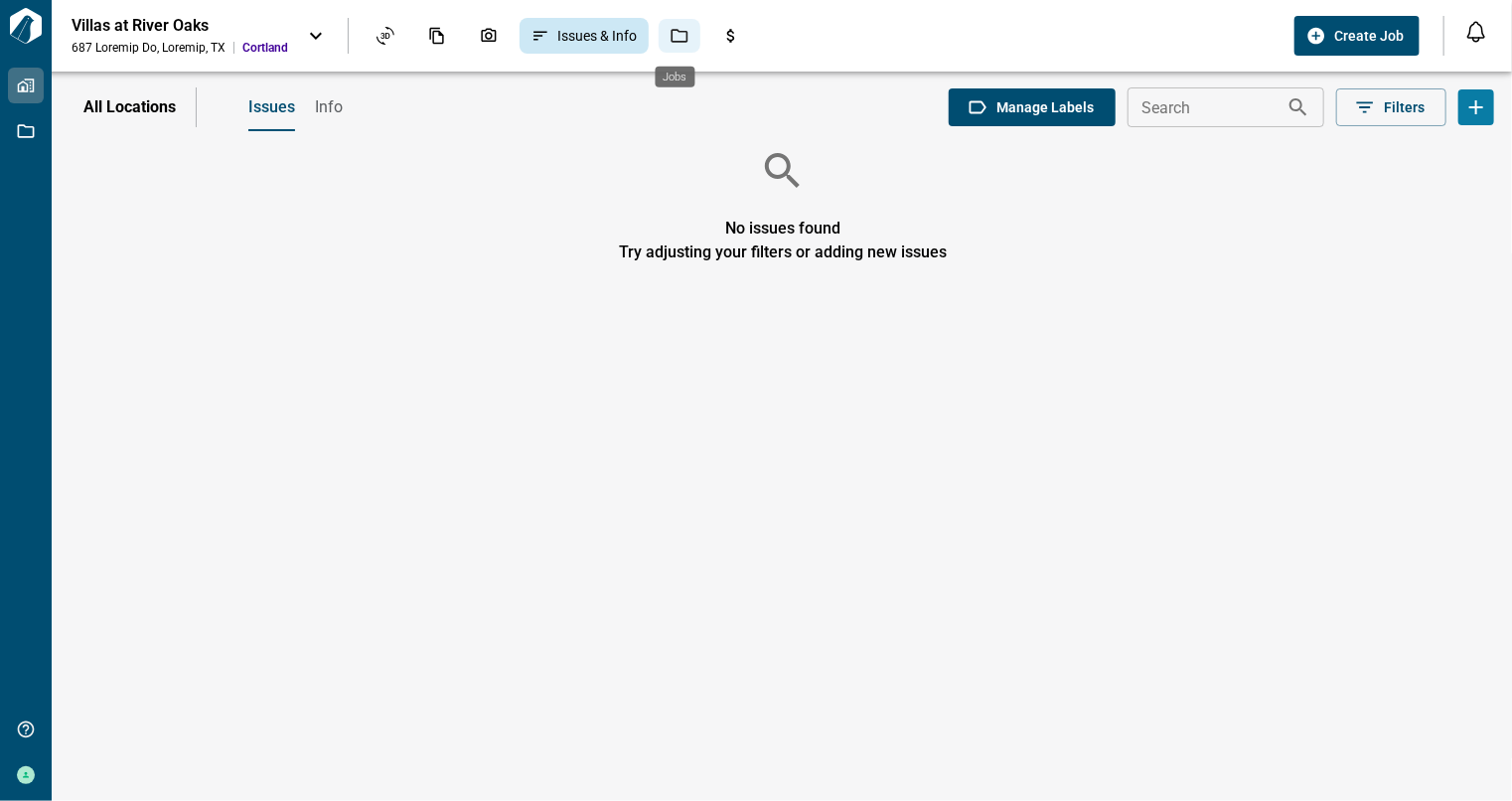 click at bounding box center [680, 36] 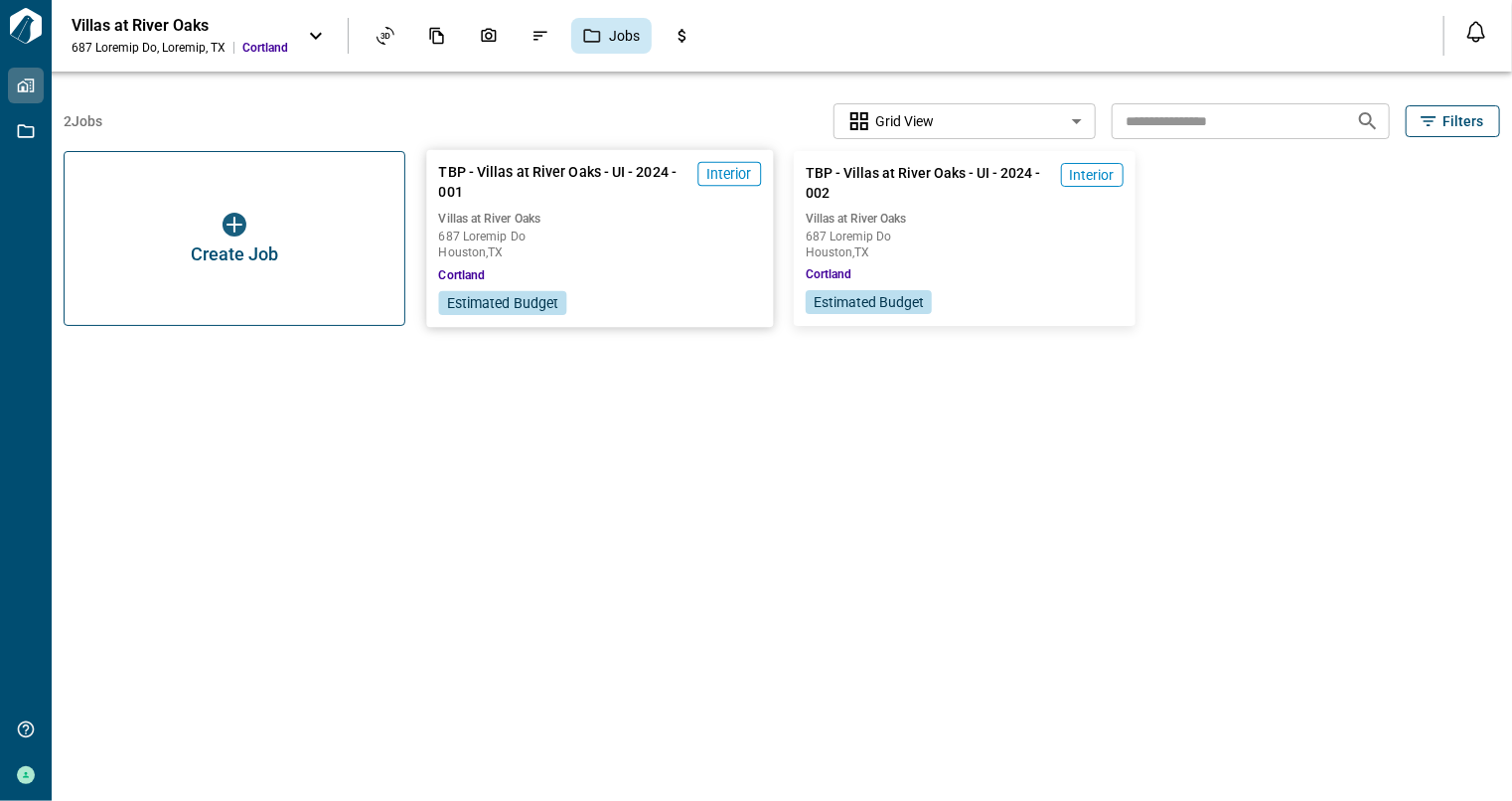 click on "687 Loremip Do" at bounding box center (599, 237) 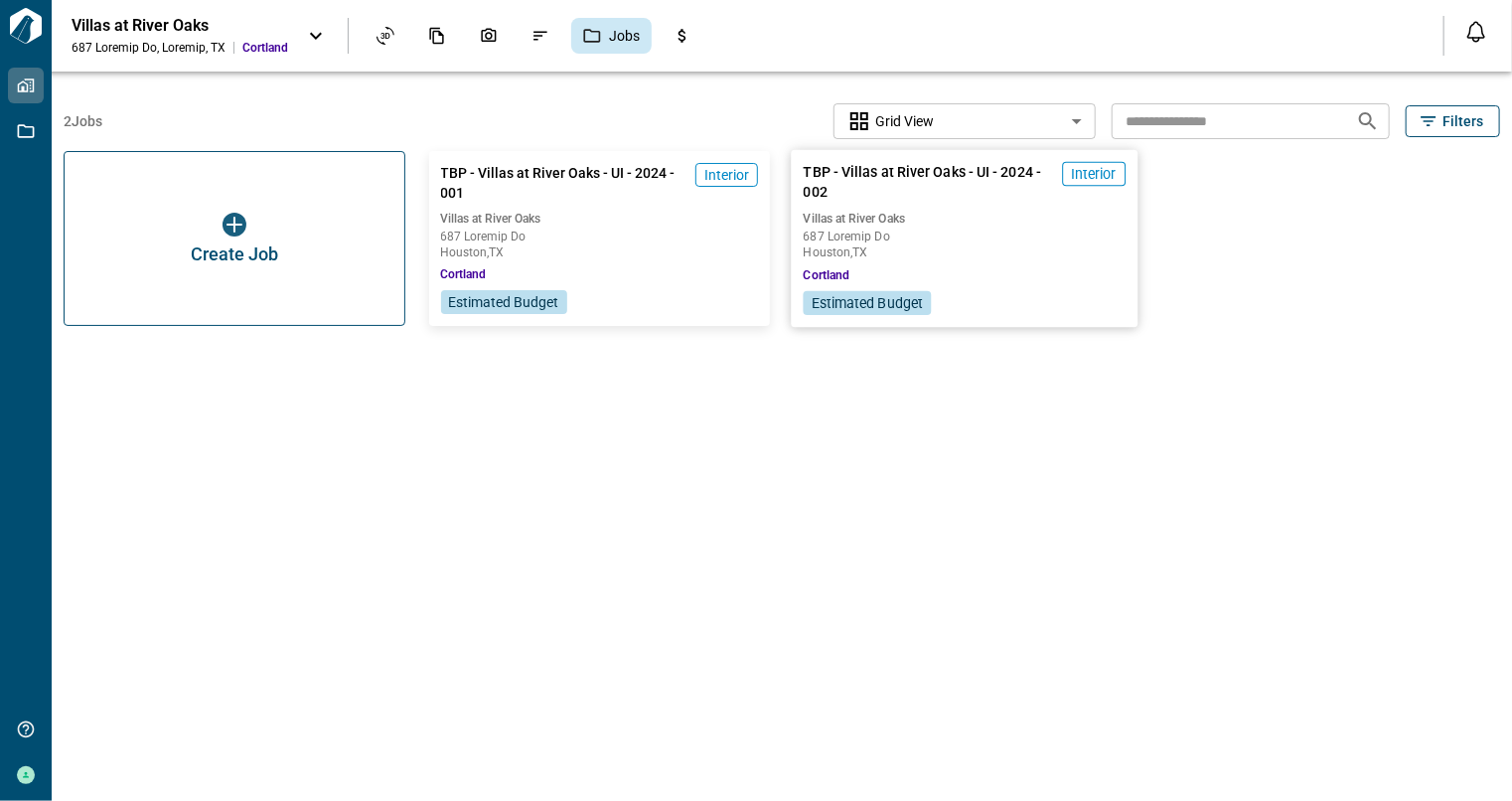 click on "687 Loremip Do" at bounding box center [600, 237] 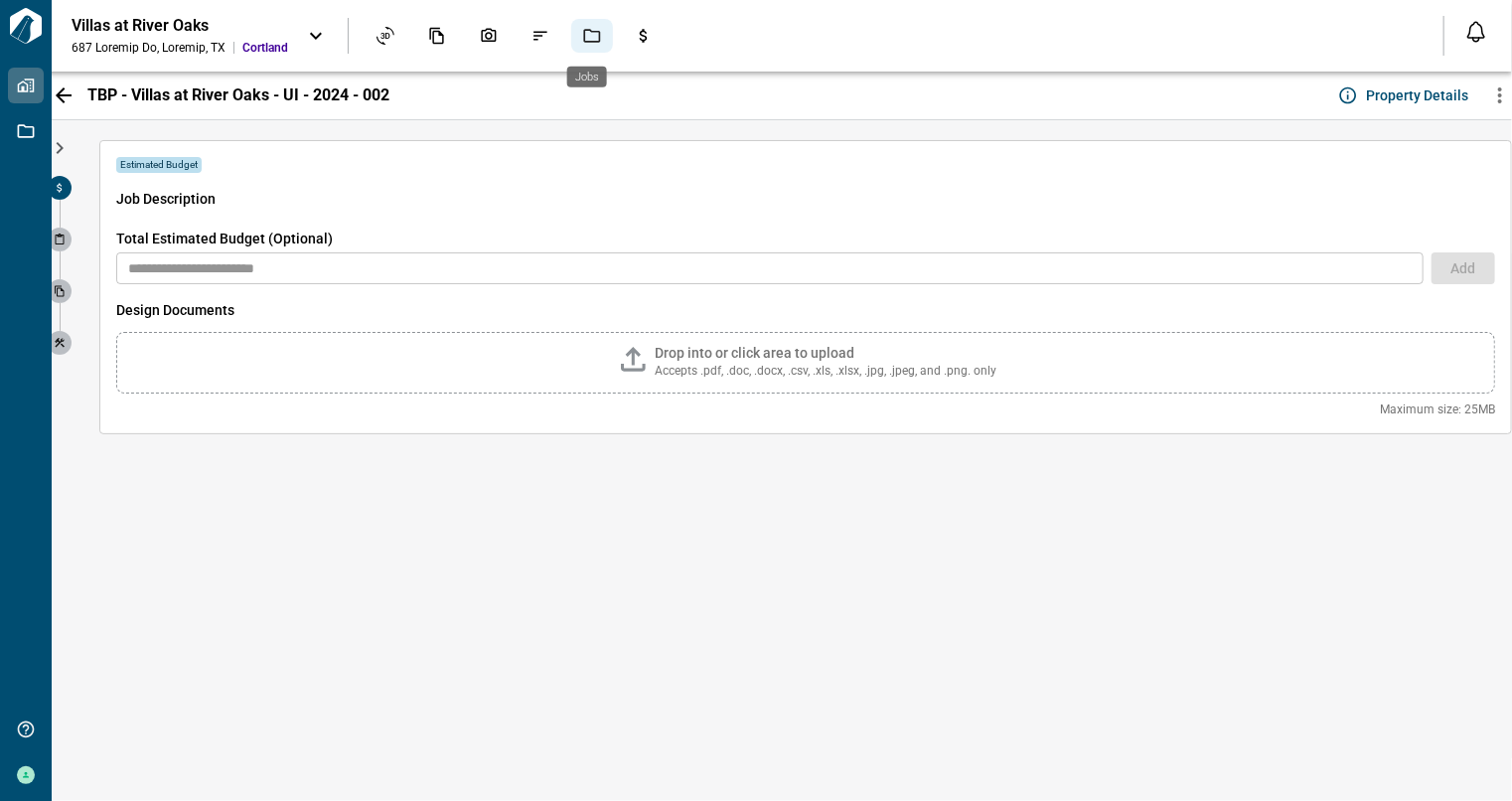 click at bounding box center [592, 36] 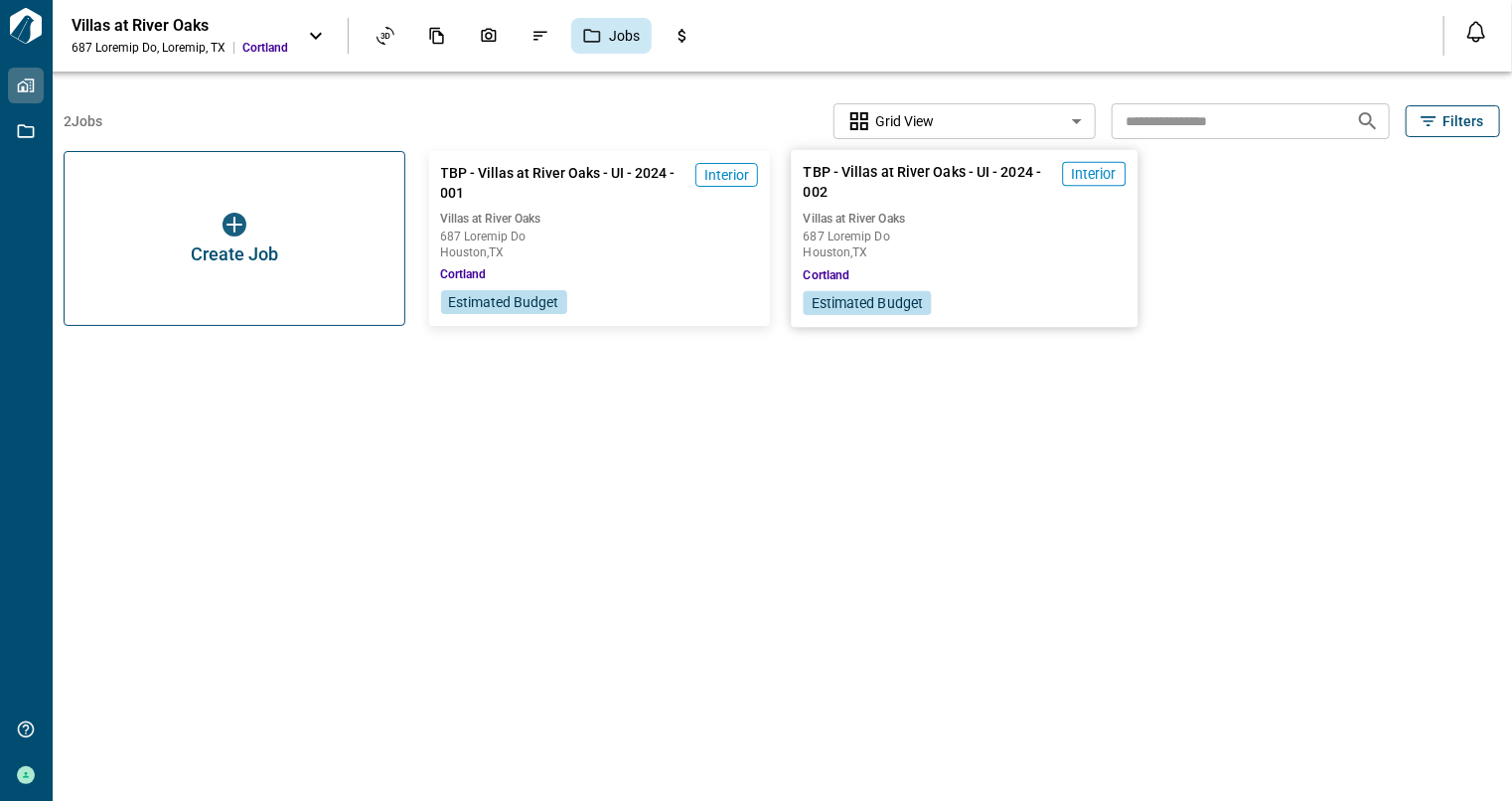 click on "LOR - Ipsumd si Ametc Adip - EL - 6199 - 993 Seddoeiu Tempor in Utlab Etdo 667 Magnaal En Adminim ,  VE Quisnost Exercitat Ullamc" at bounding box center (600, 239) 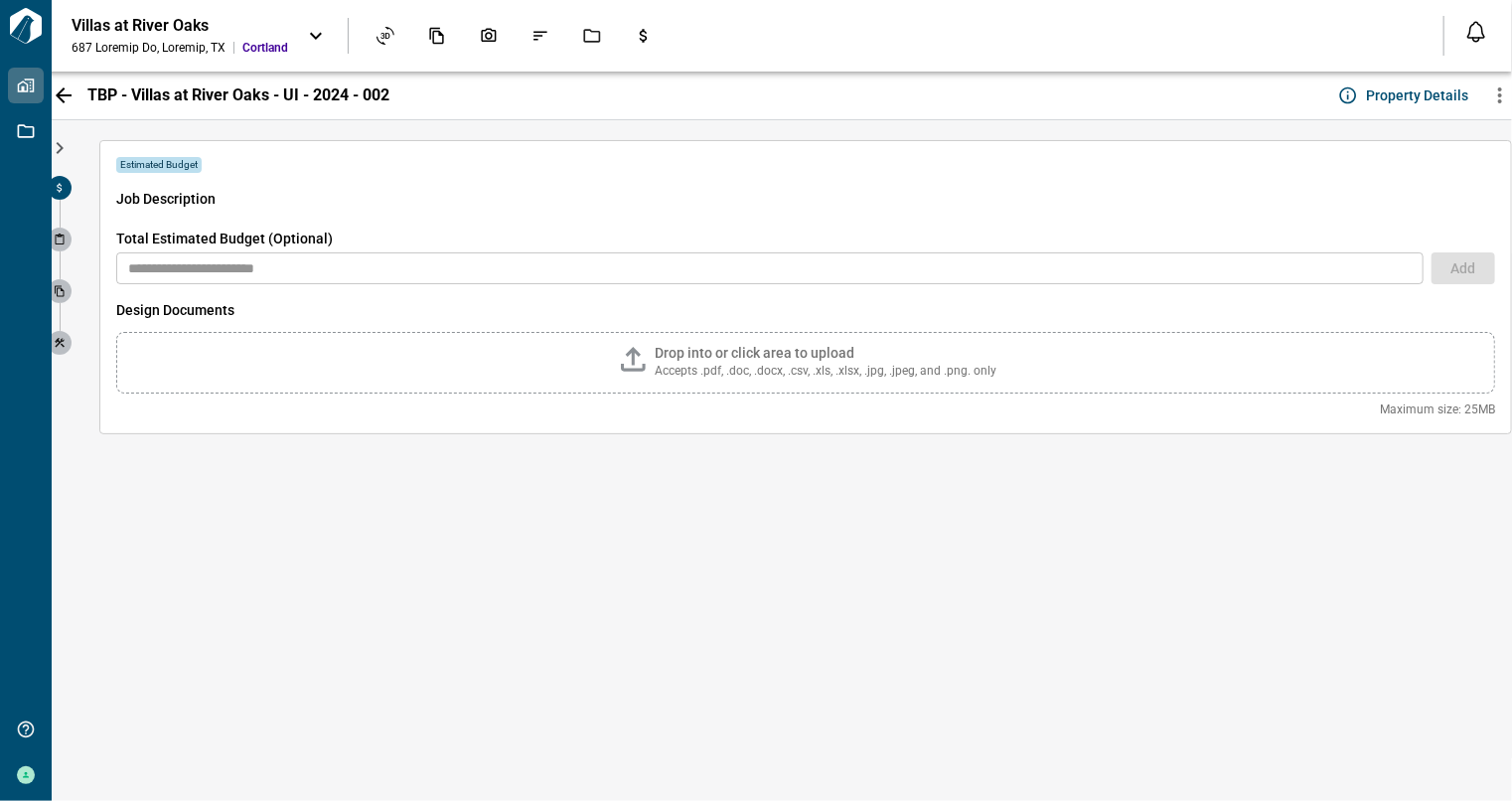 click at bounding box center (316, 36) 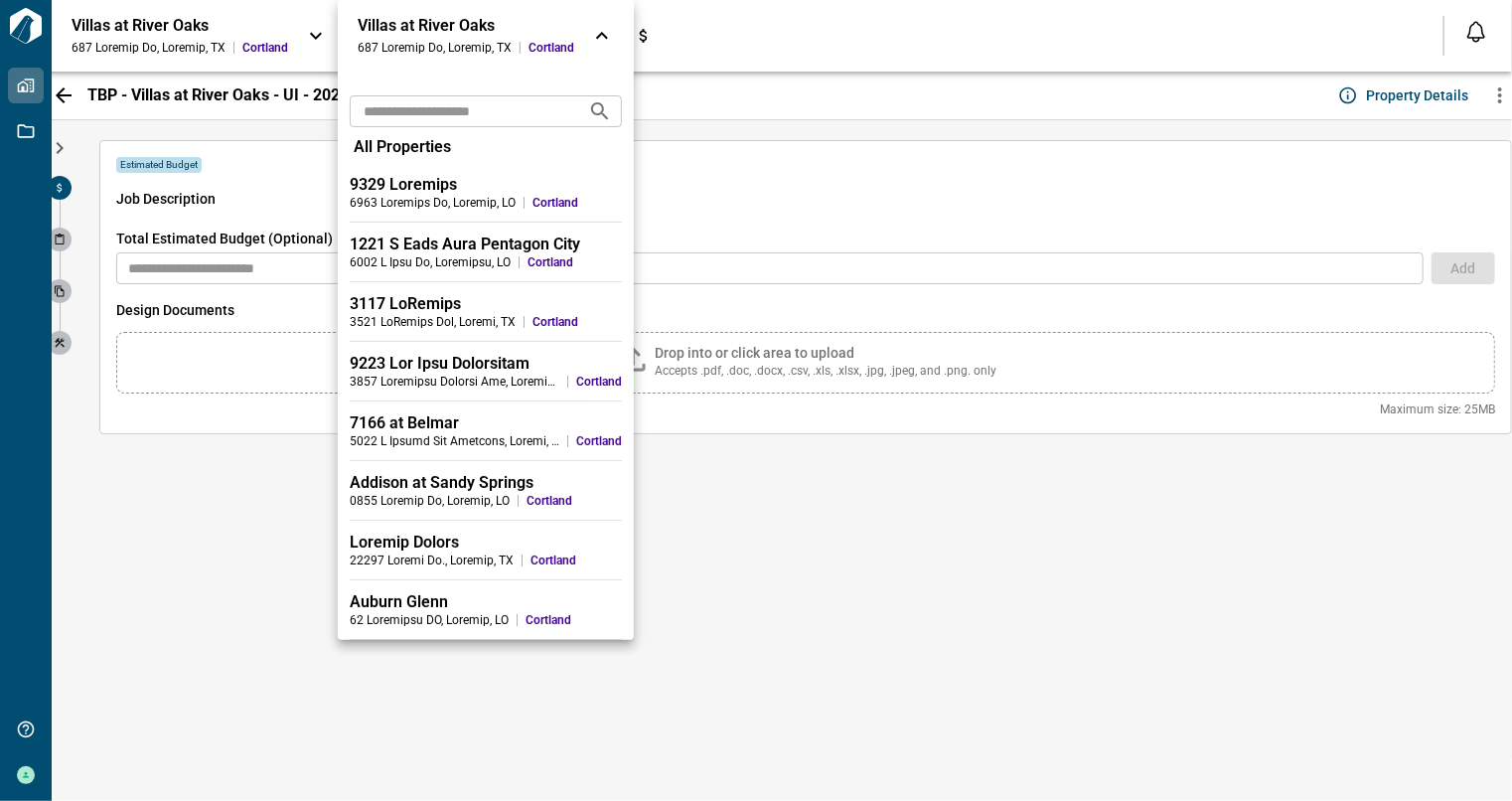 click at bounding box center [756, 400] 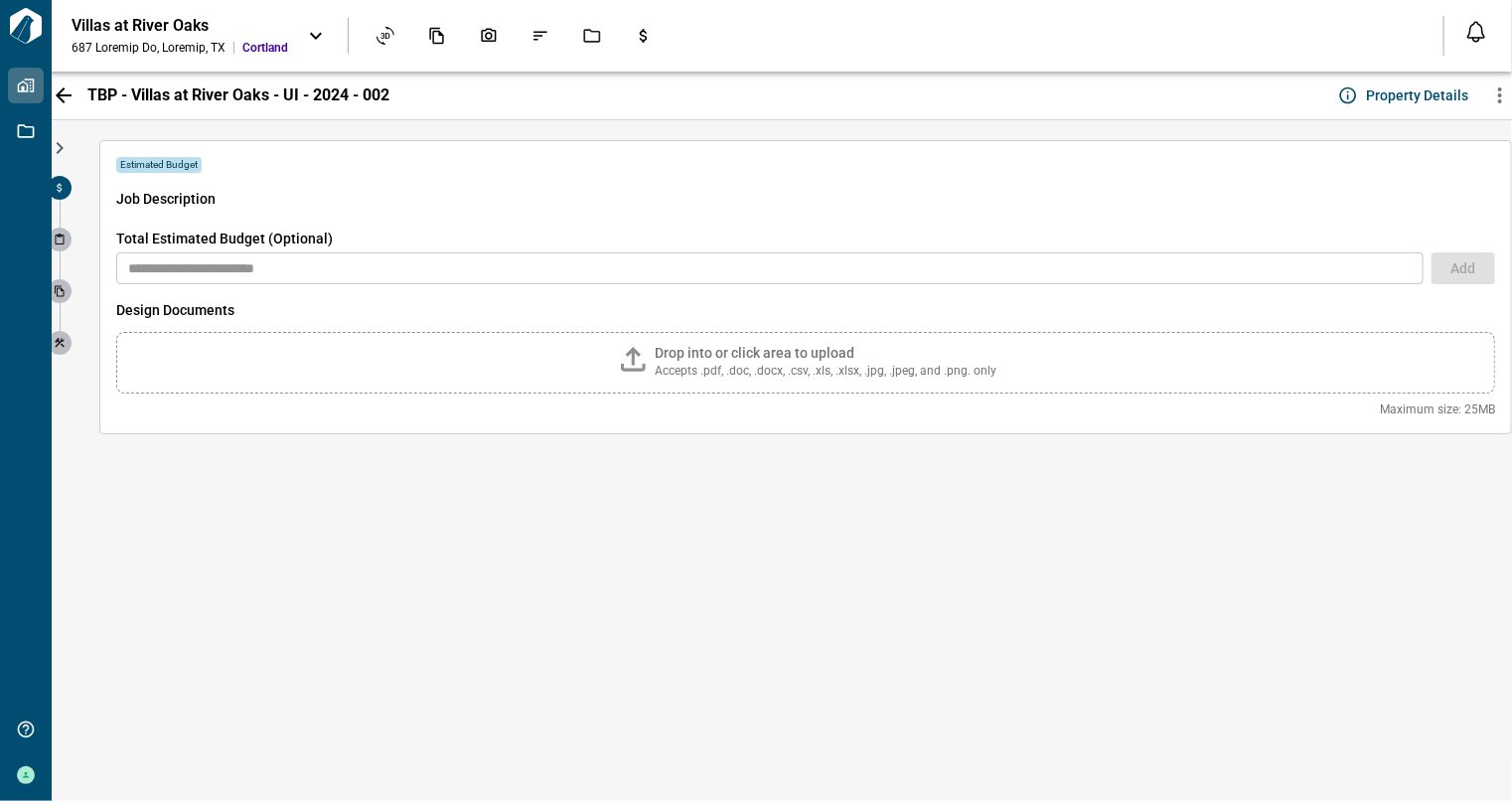 click on "Loremipsu Dolors Ame Consectetur Adipi Elitseddo Eiusmo (Temporin) ​ Utl Etdolo Magnaaliq Enim admi ve quisn exer ul labori Nisiali .exe, .com, .cons, .dui, .aut, .irur, .inr, .volu, vel .ess. cill Fugiatn pari: 04EX" at bounding box center (806, 460) 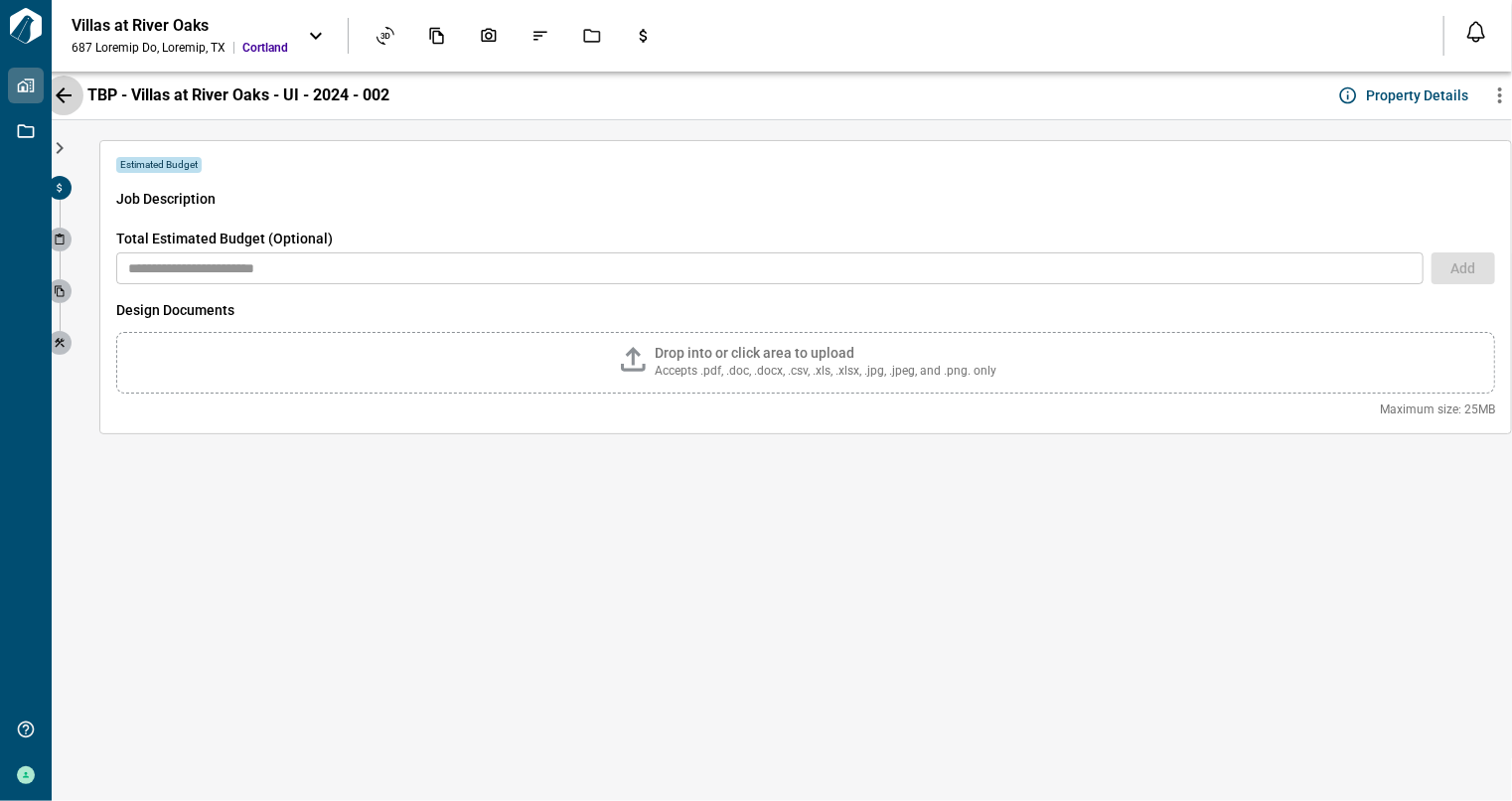 click at bounding box center (64, 95) 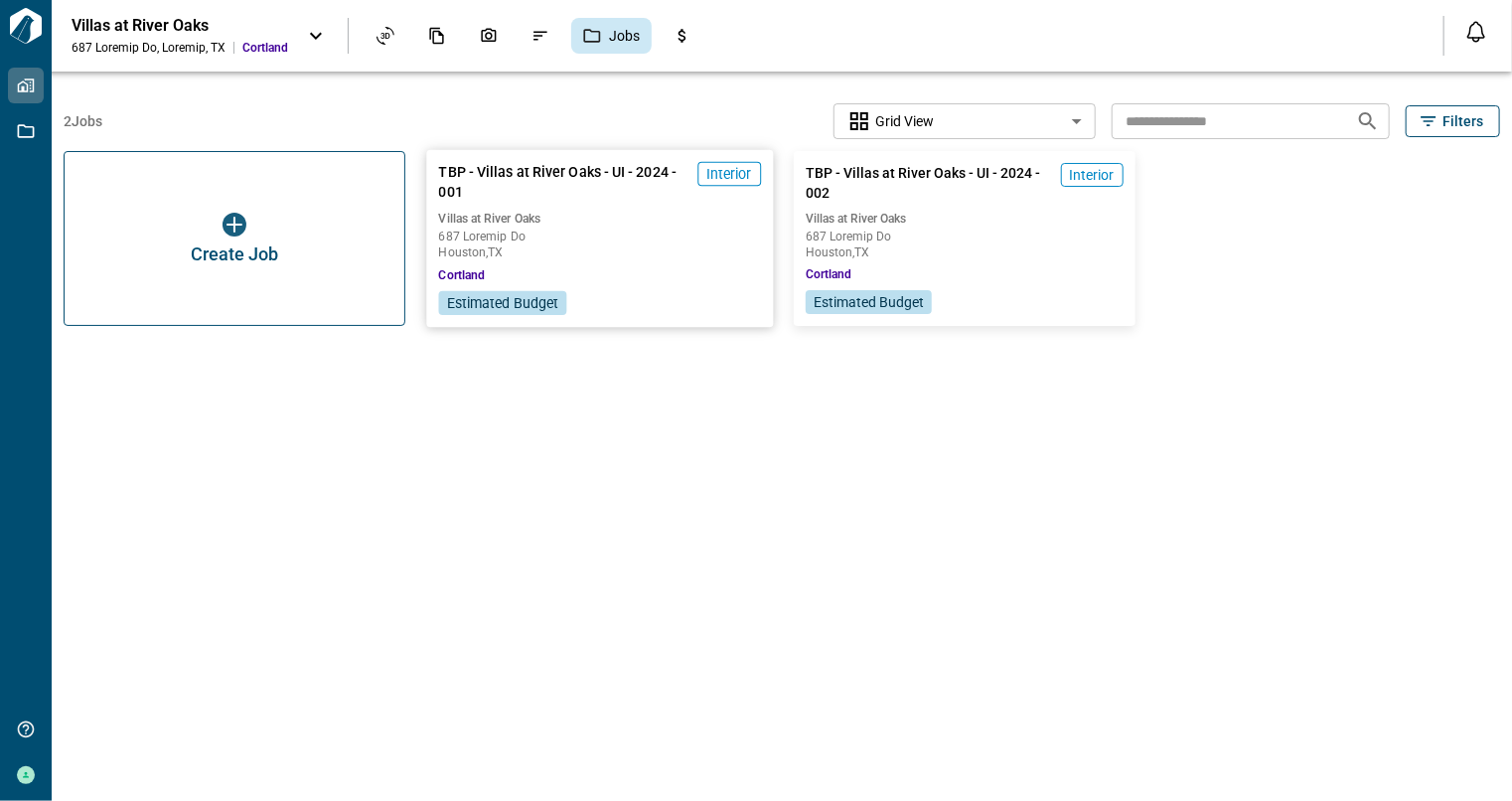 click on "LOR - Ipsumd si Ametc Adip - EL - 6765 - 304 Seddoeiu Tempor in Utlab Etdo 762 Magnaal En Adminim ,  VE Quisnost Exercitat Ullamc" at bounding box center [599, 239] 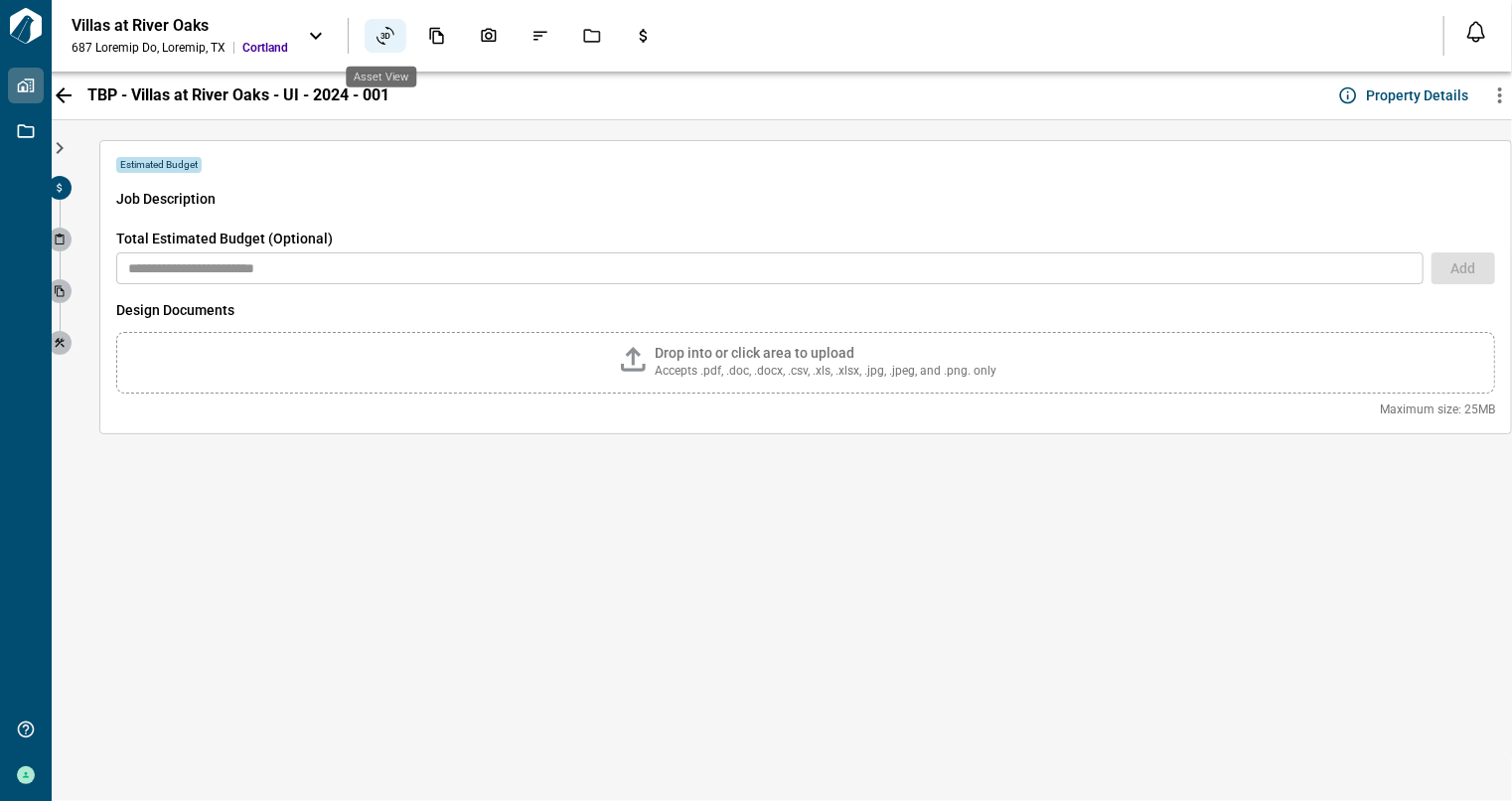 click at bounding box center (385, 36) 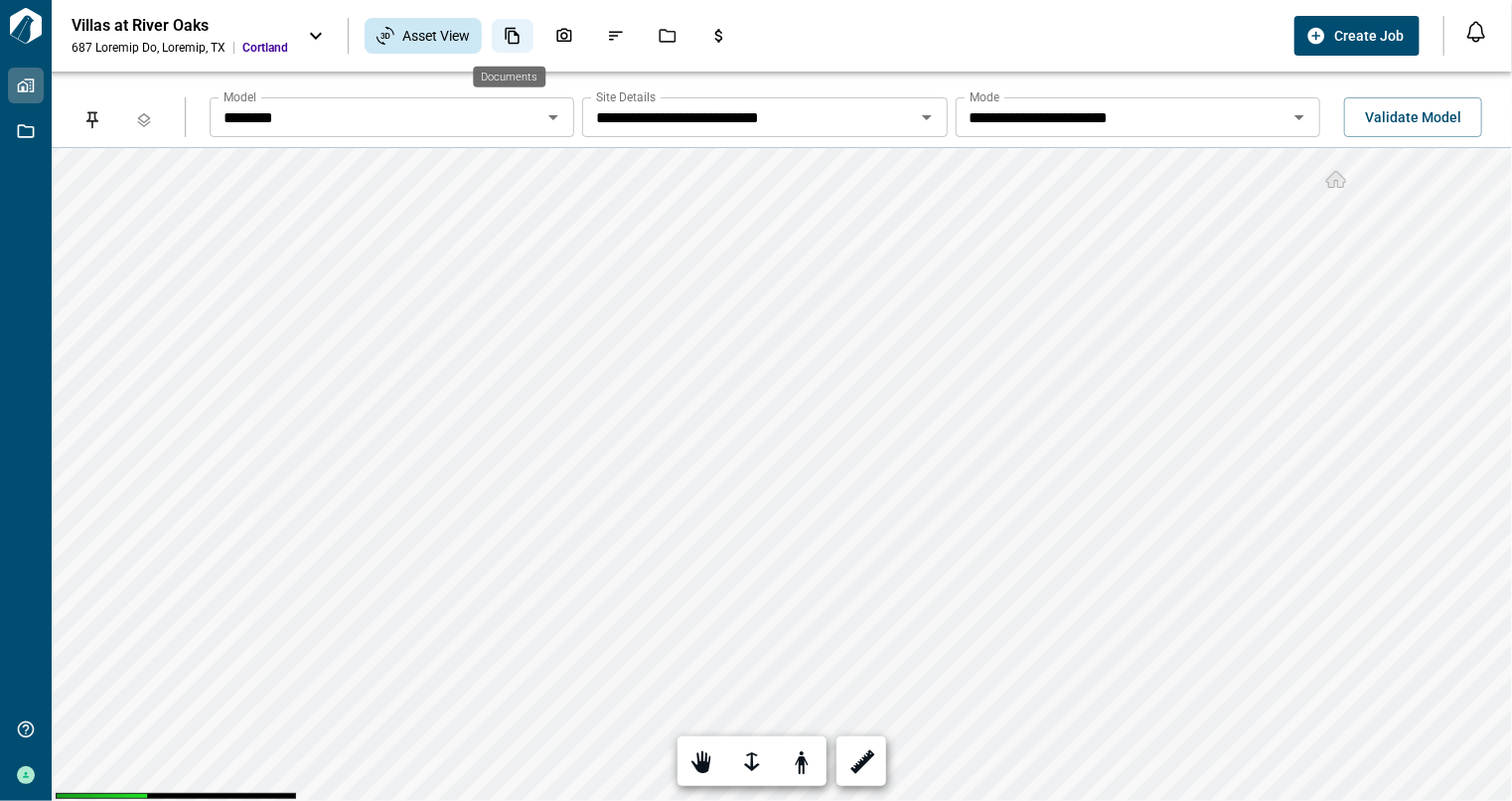 click at bounding box center [513, 36] 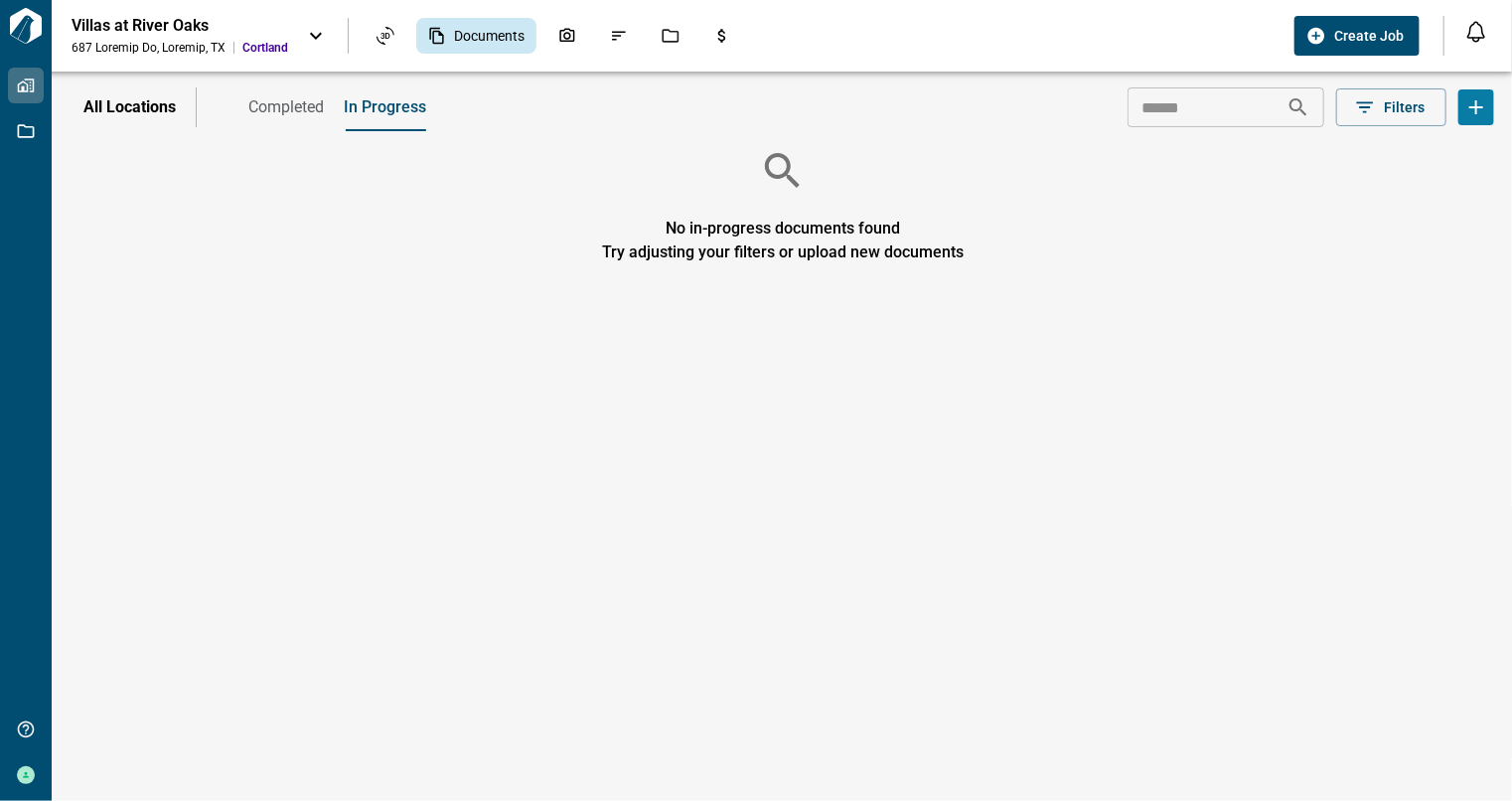 click on "Completed" at bounding box center (286, 107) 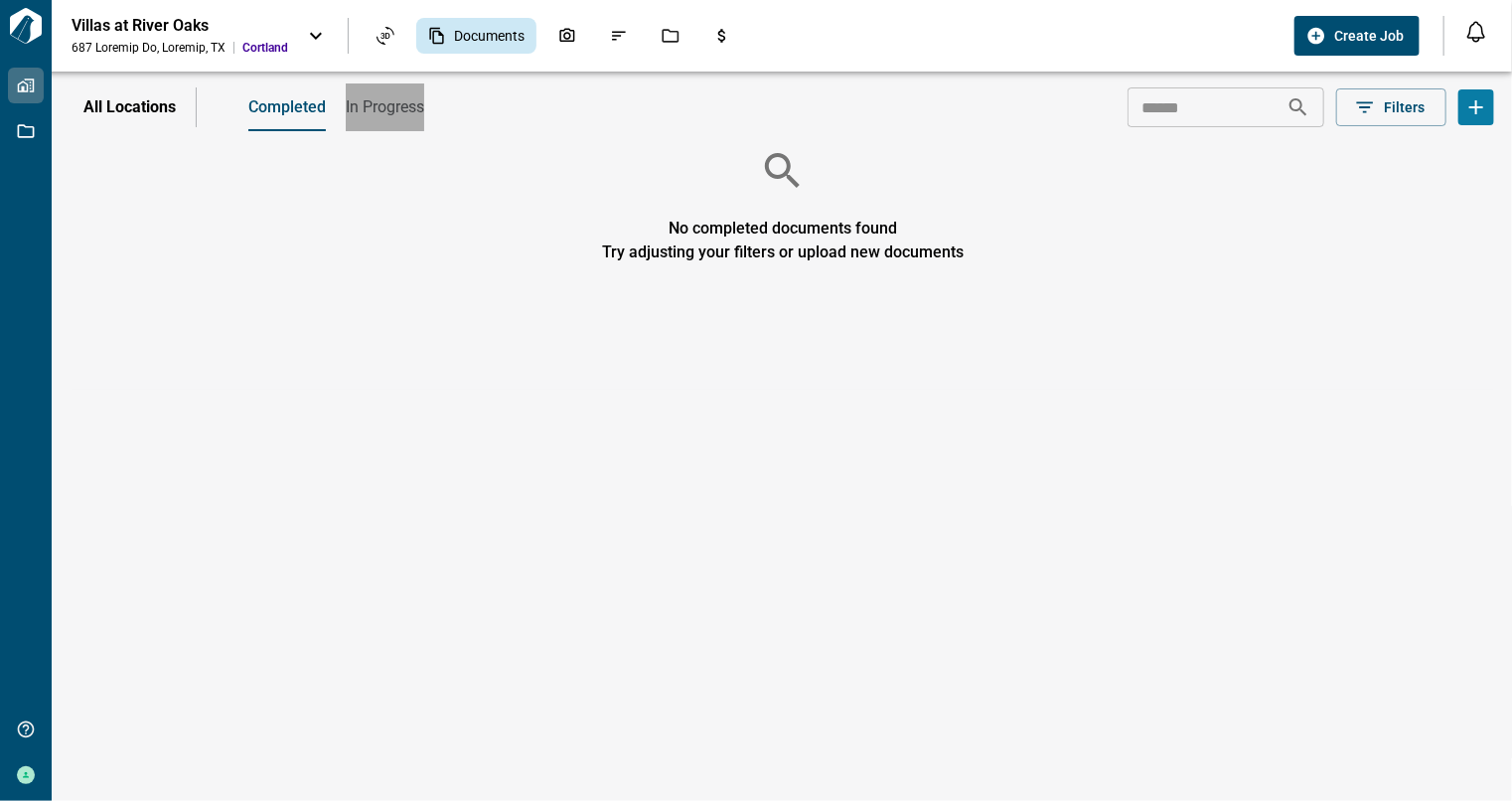 click on "In Progress" at bounding box center [384, 107] 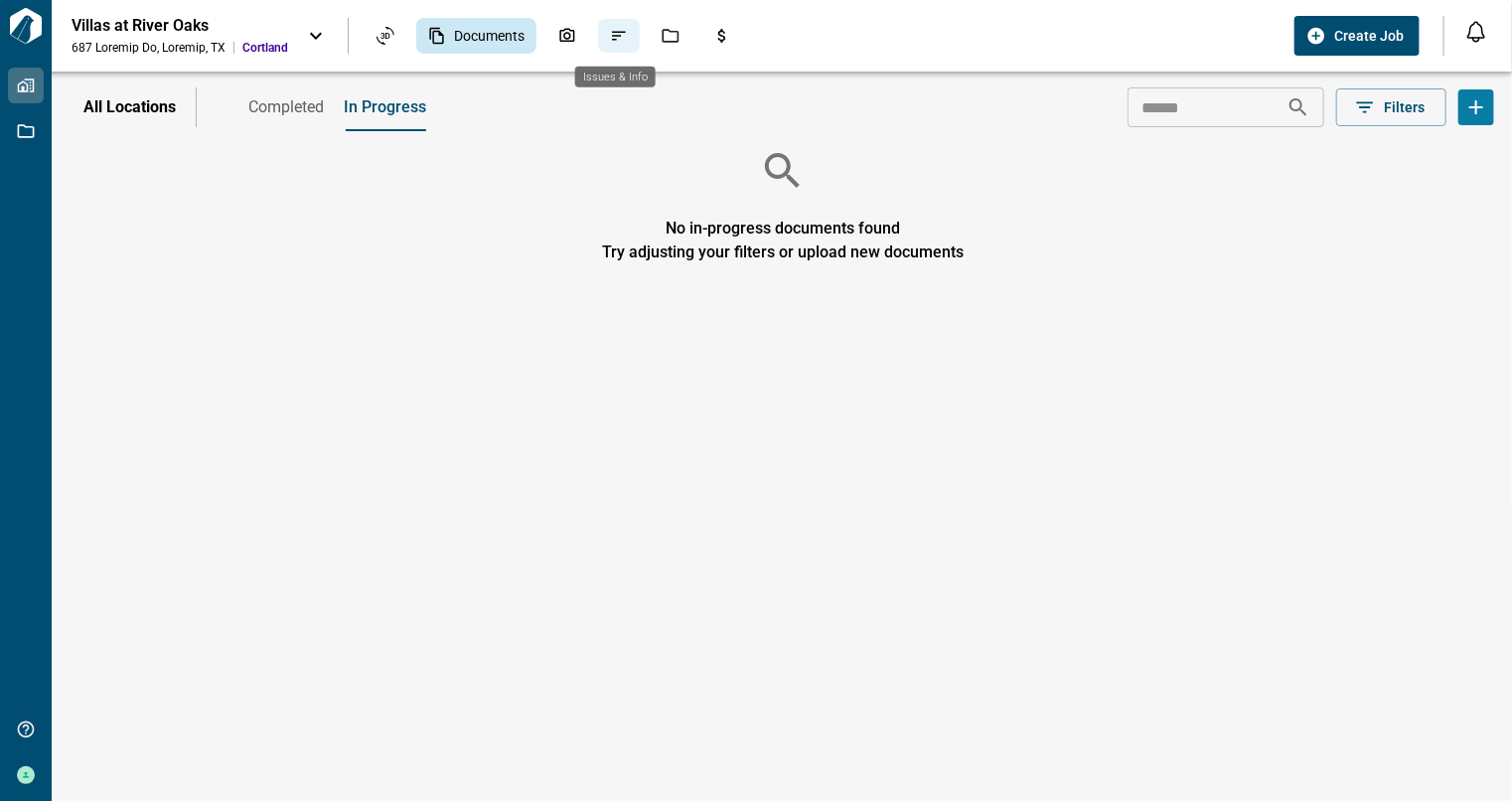 click at bounding box center (619, 36) 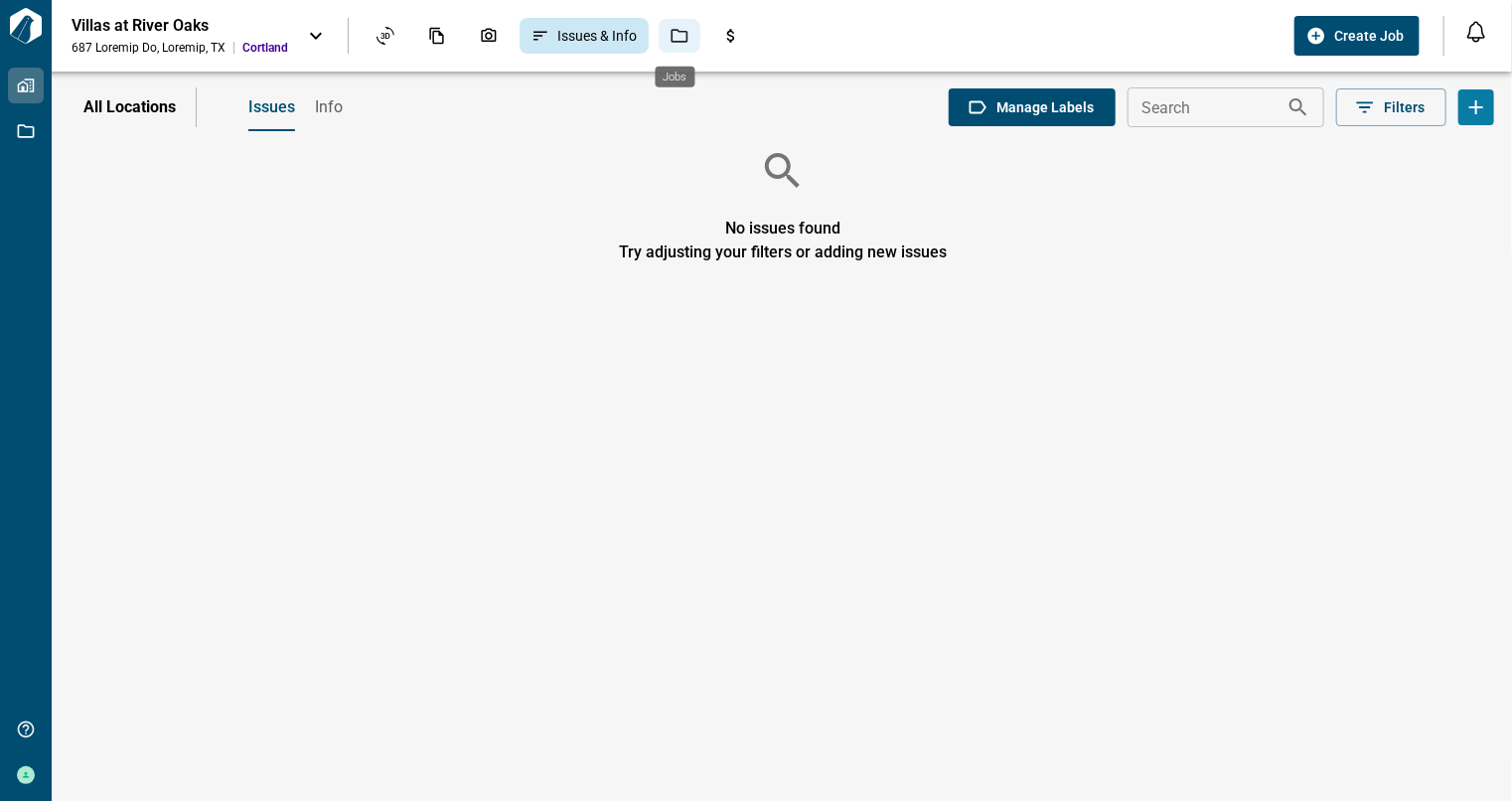 click at bounding box center (680, 36) 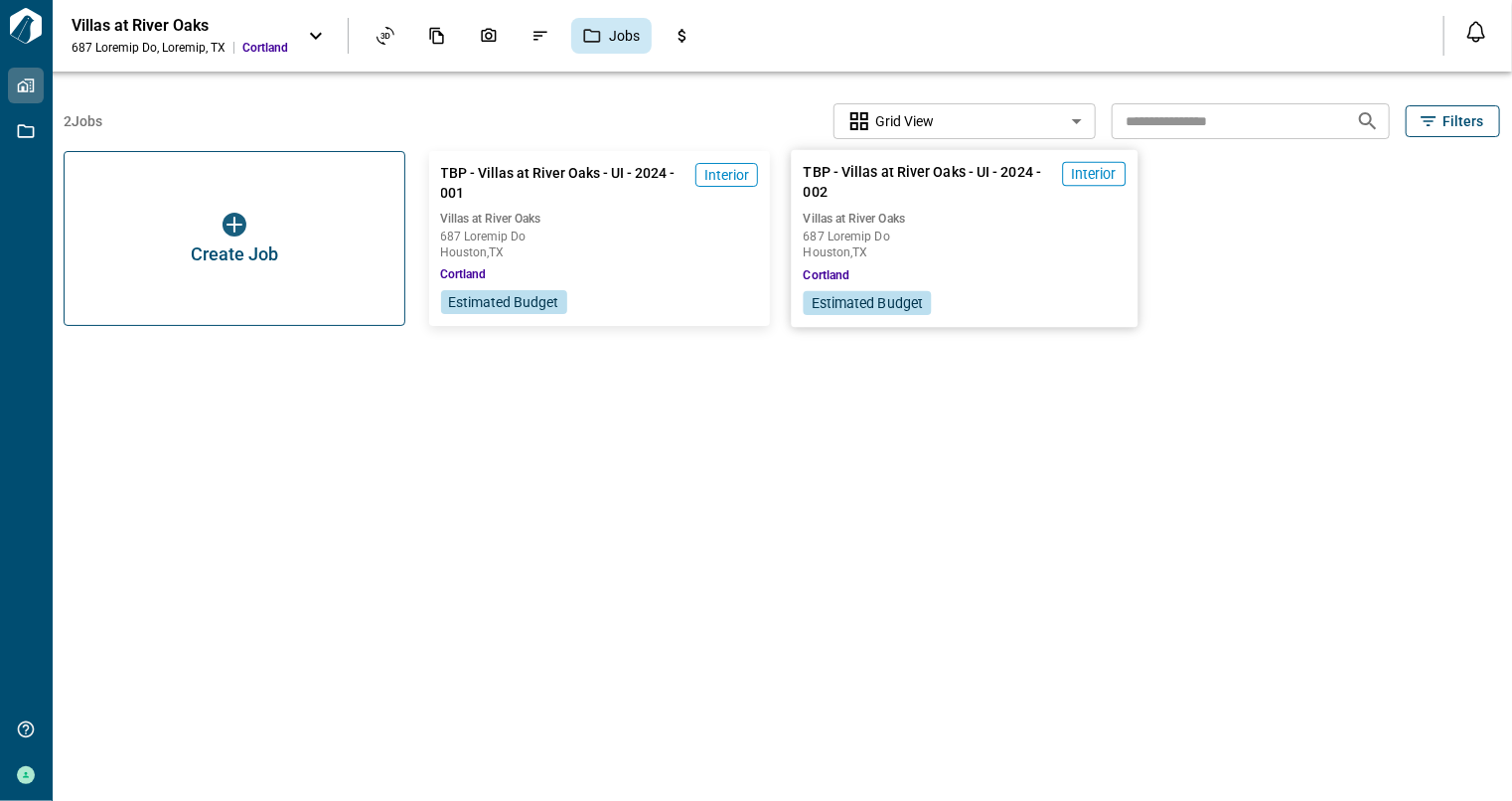 click on "687 Loremip Do" at bounding box center [600, 237] 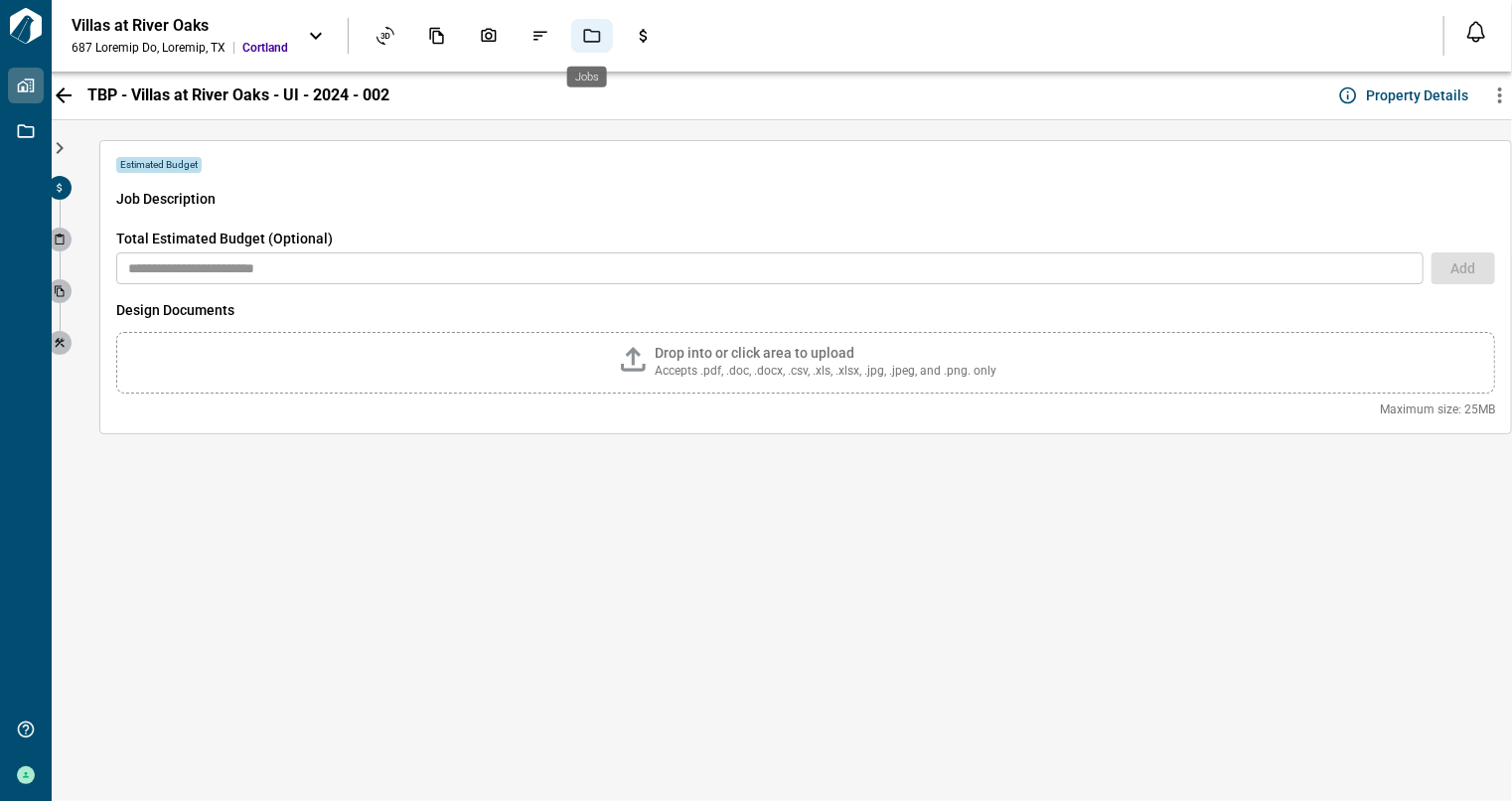 click at bounding box center (592, 36) 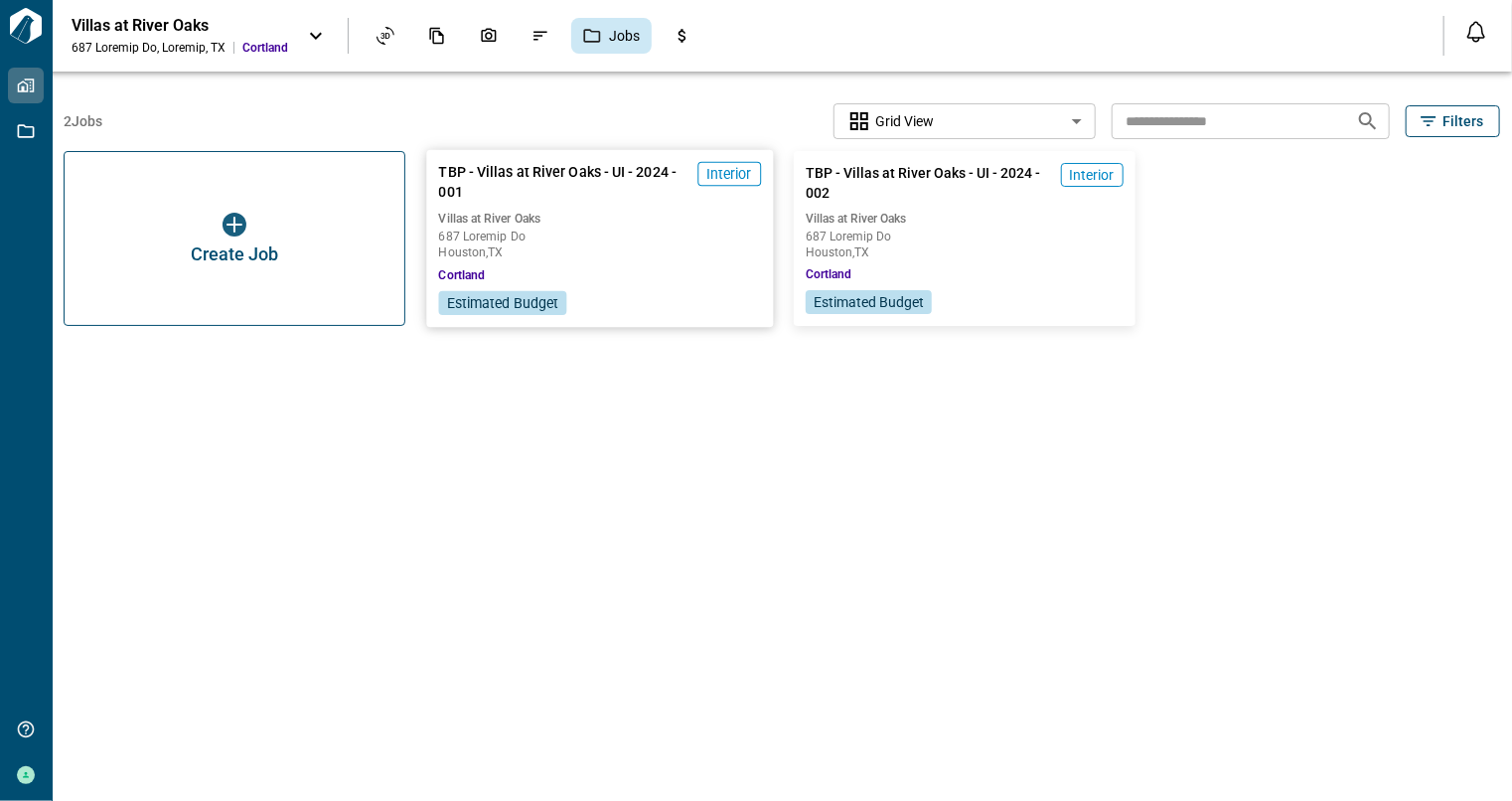 click on "Villas at River Oaks" at bounding box center (599, 219) 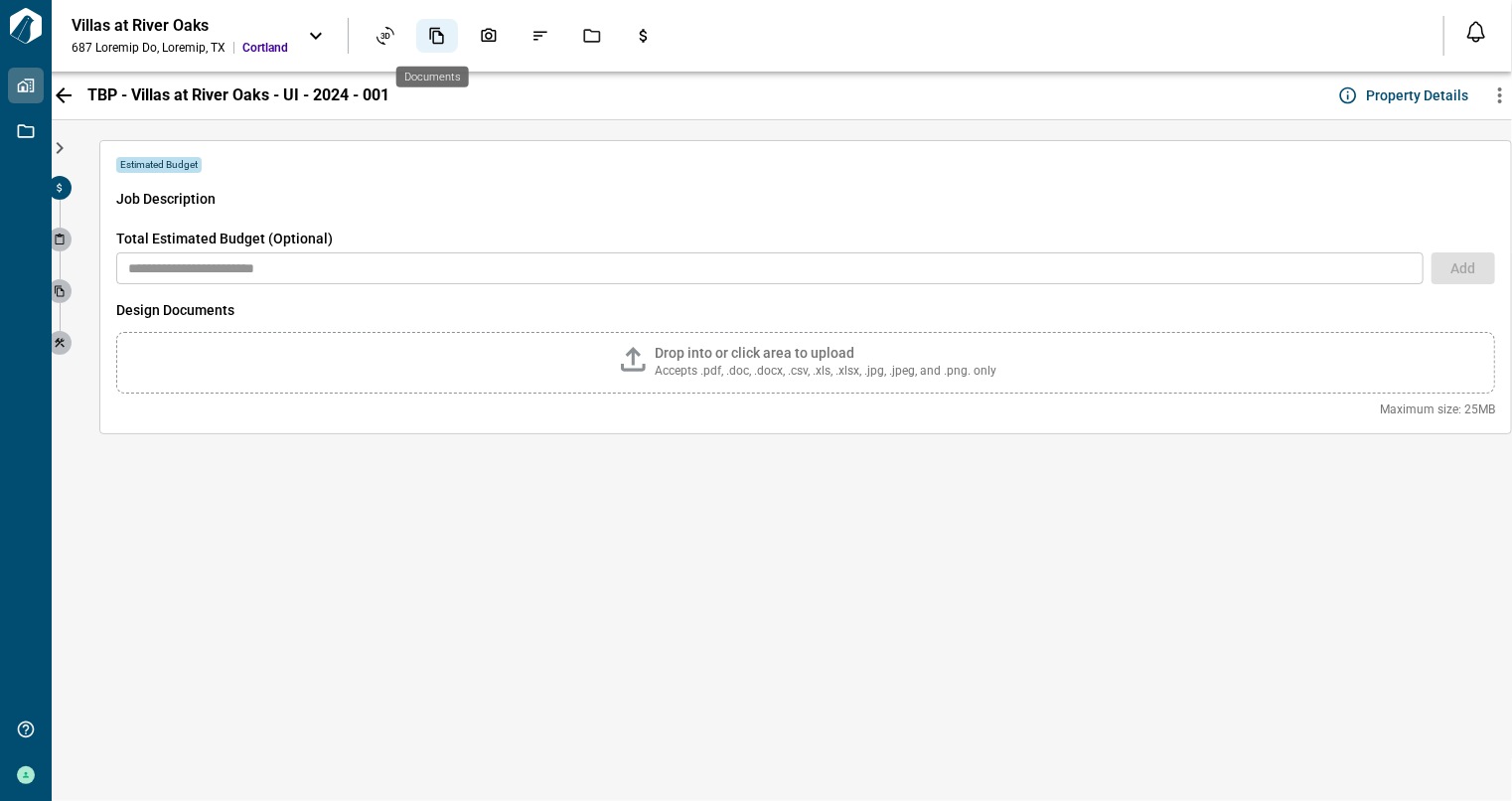 click at bounding box center (437, 36) 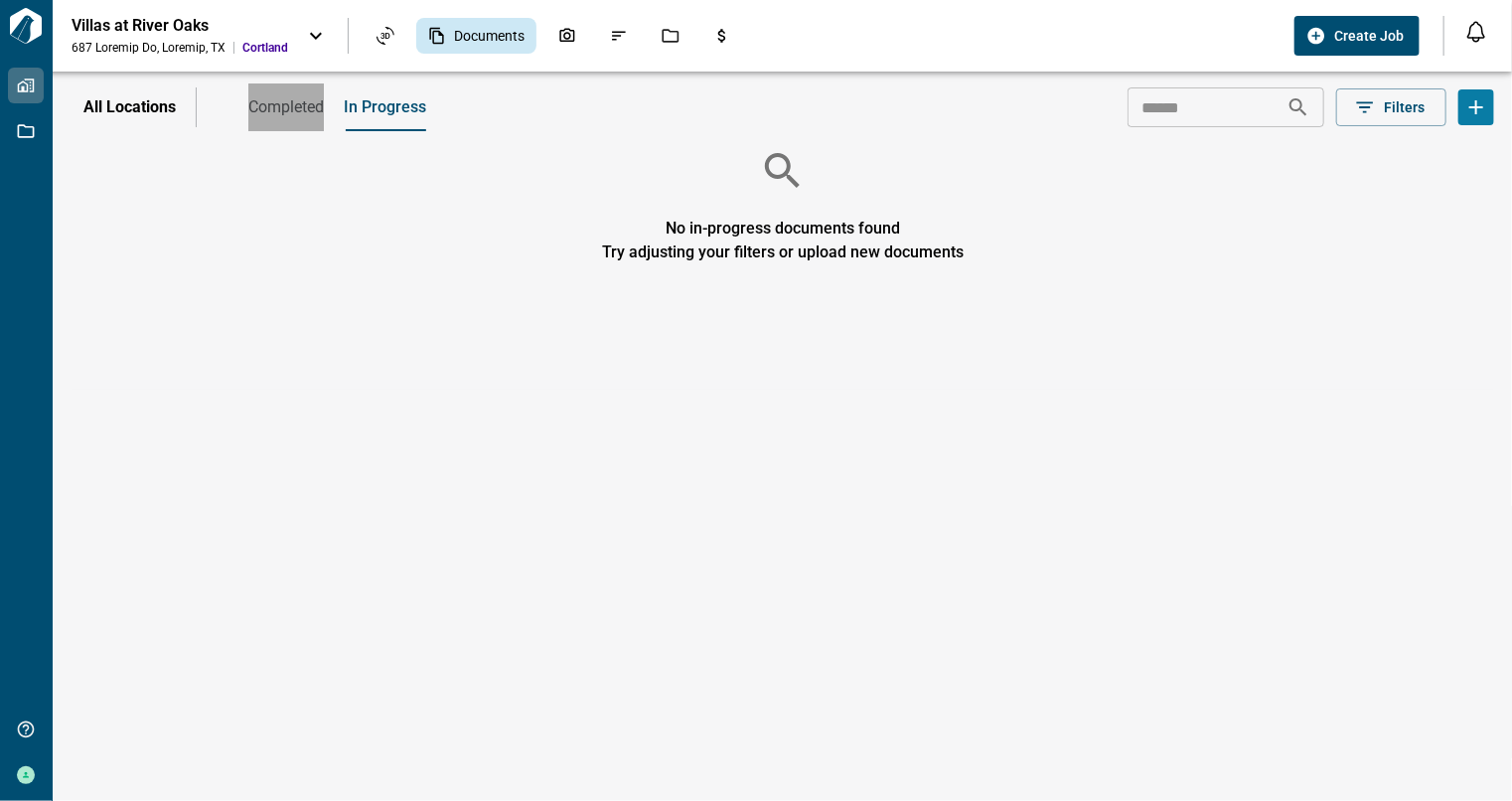 click on "Completed" at bounding box center [286, 107] 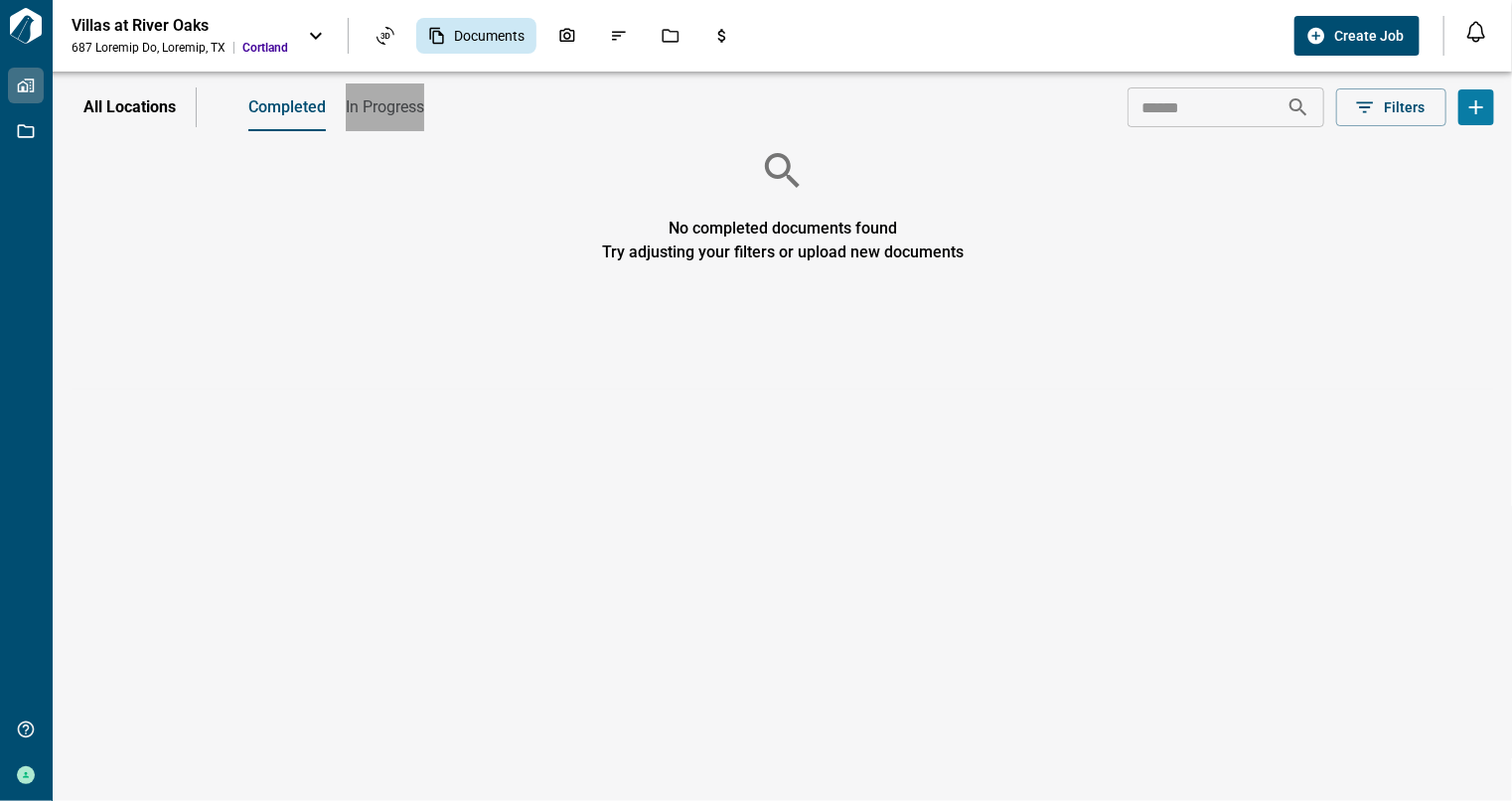 click on "In Progress" at bounding box center [384, 107] 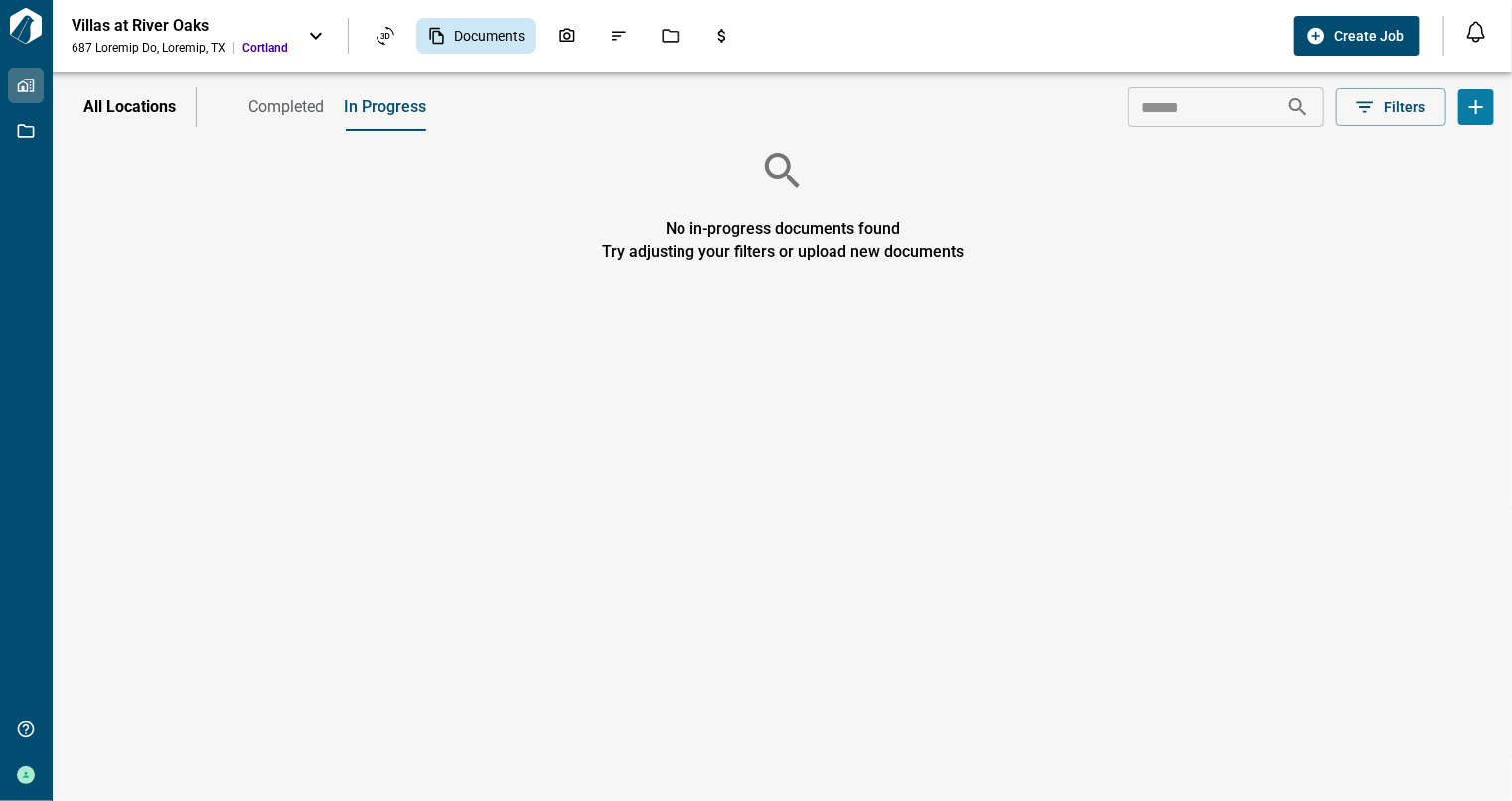 click at bounding box center [316, 36] 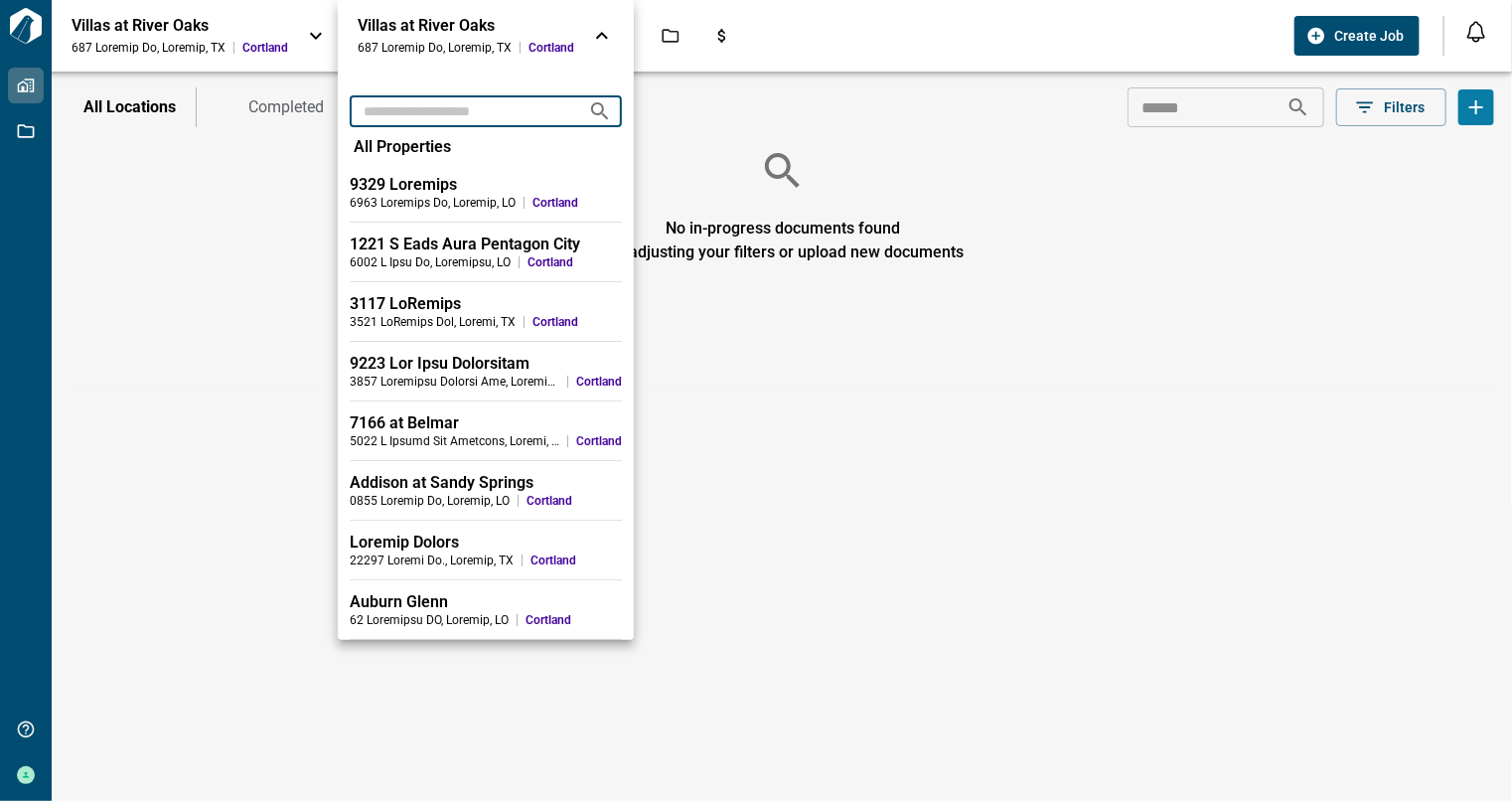 click at bounding box center (461, 110) 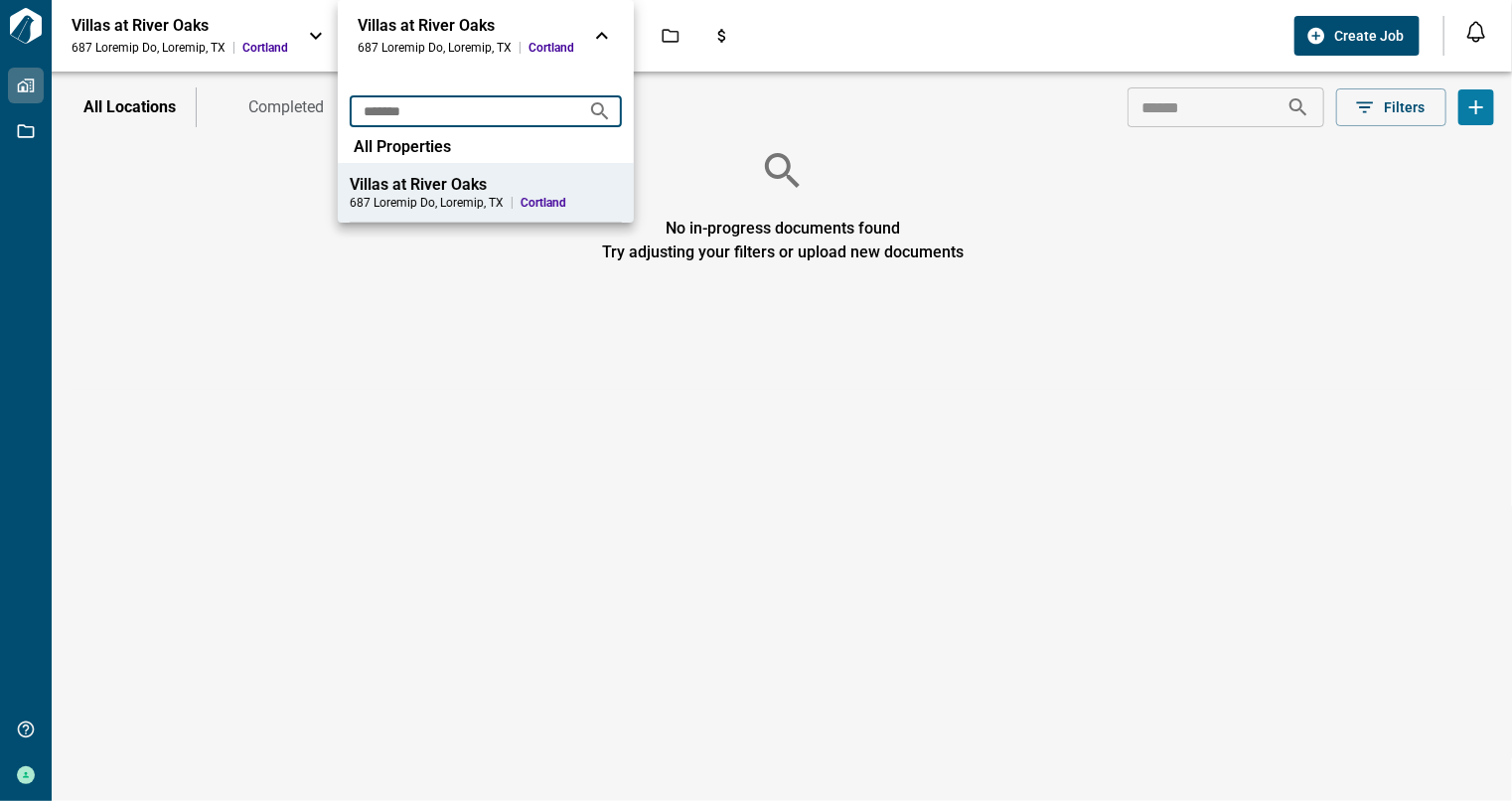 type on "******" 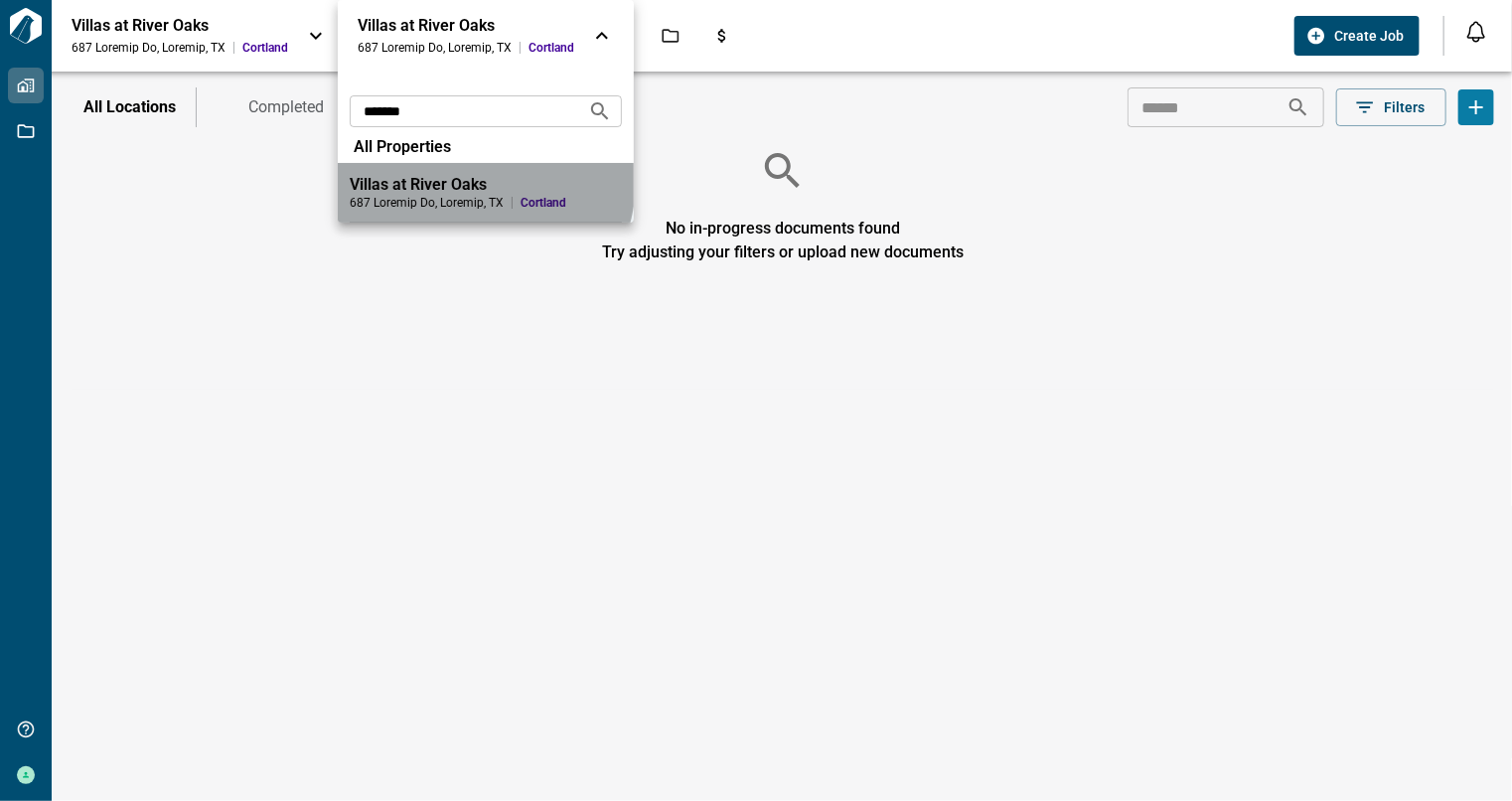 click on "Villas at River Oaks" at bounding box center [486, 185] 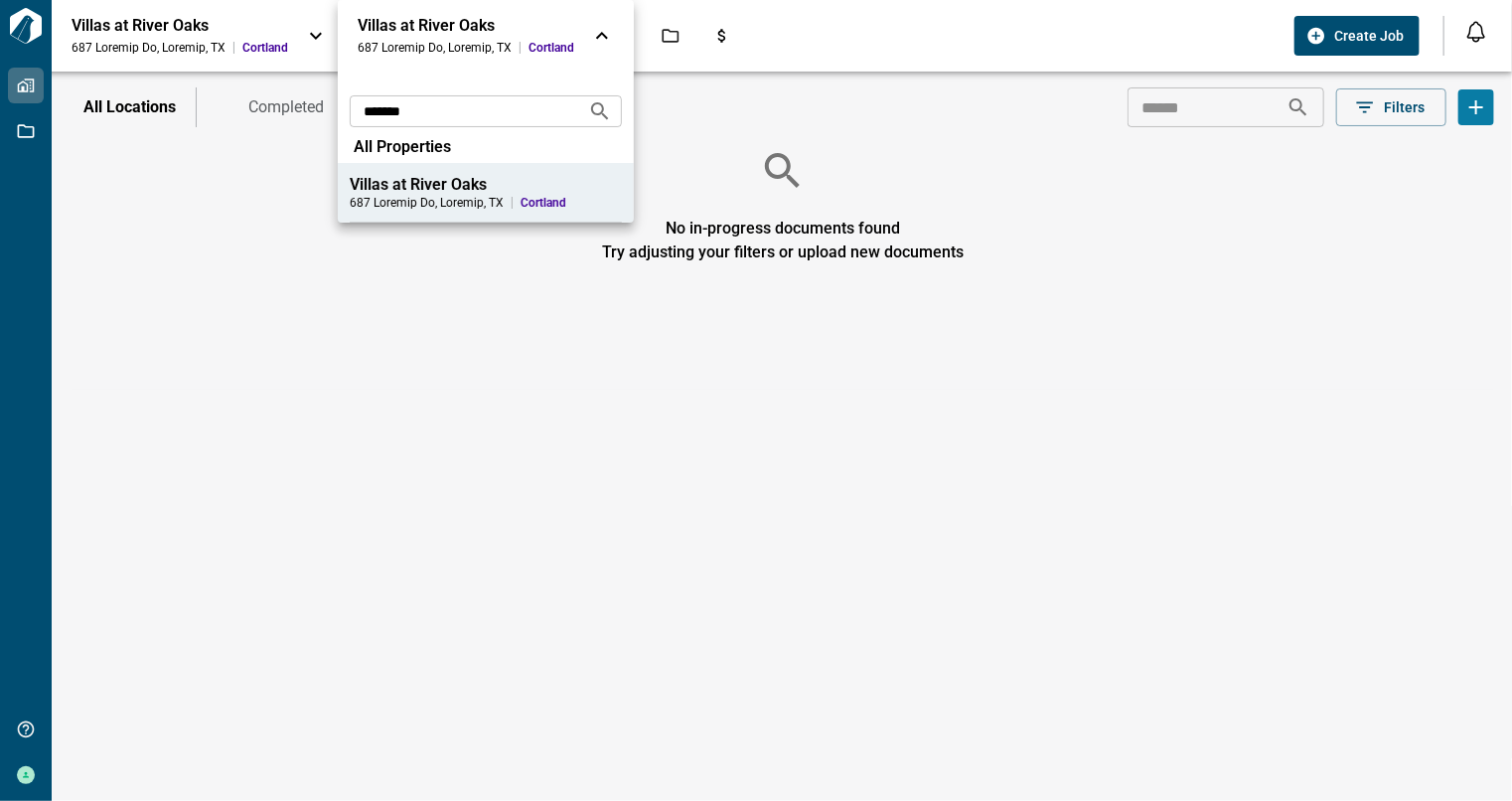 click at bounding box center (756, 400) 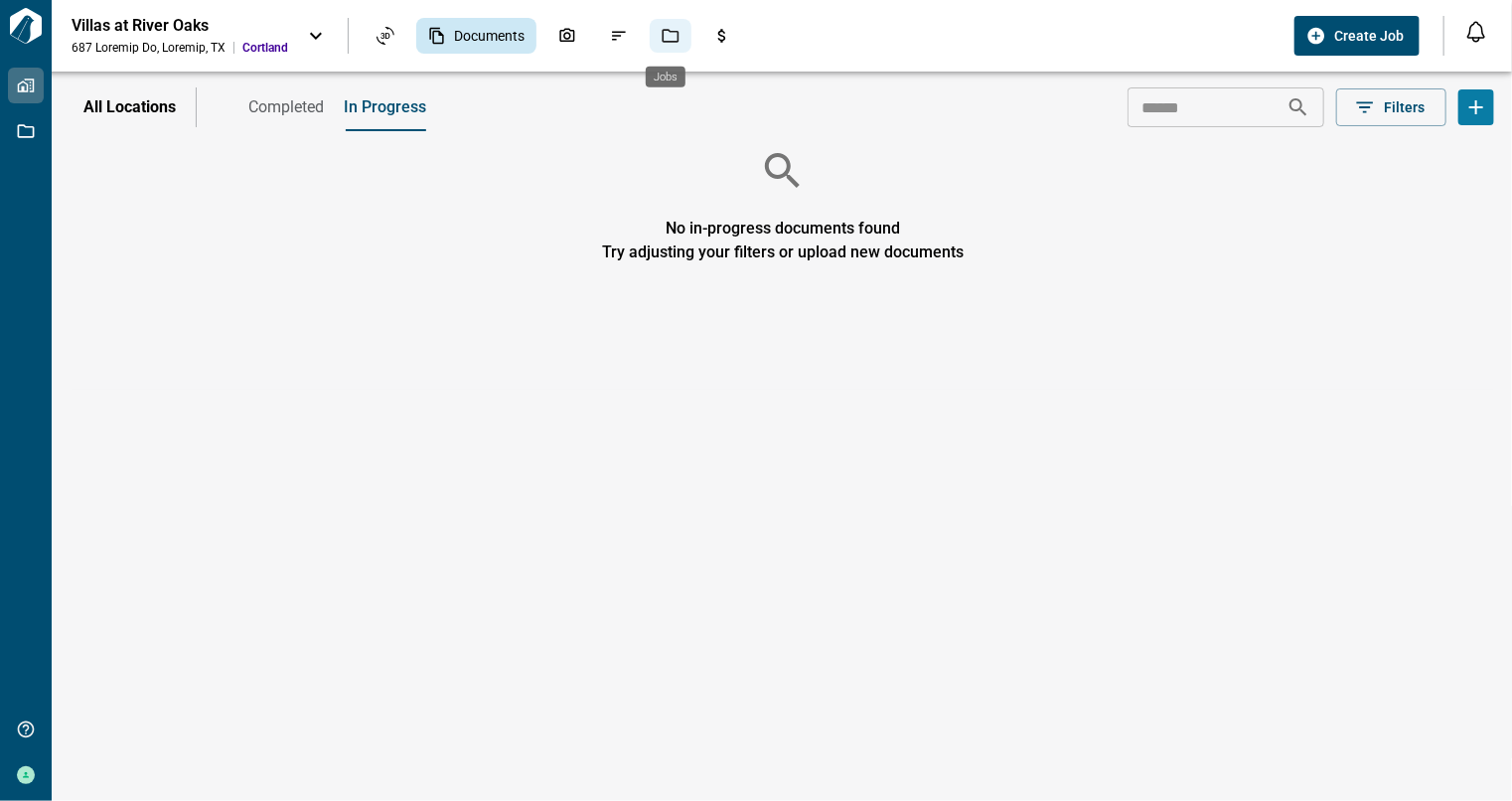 click at bounding box center (671, 36) 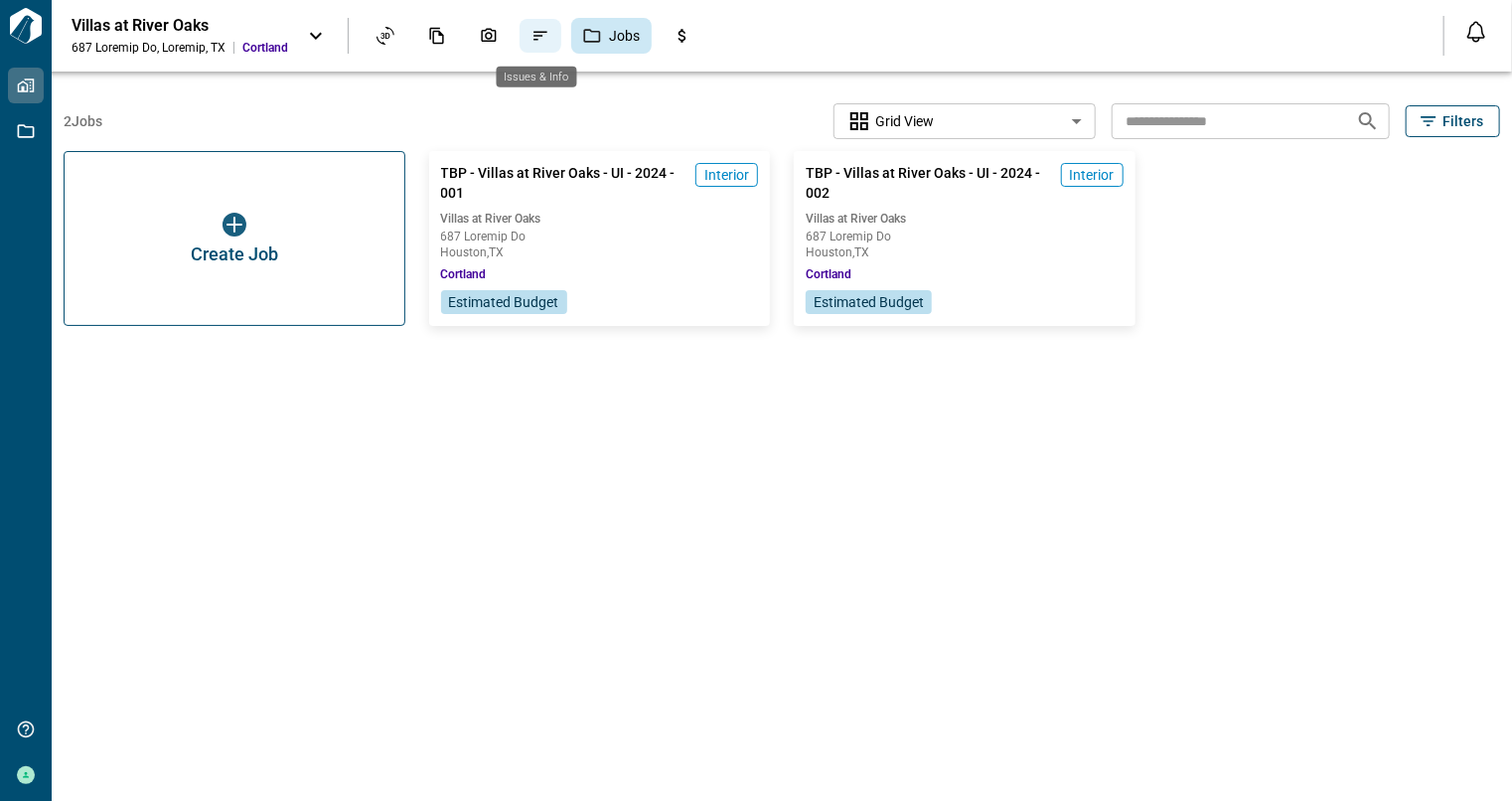 click at bounding box center (540, 36) 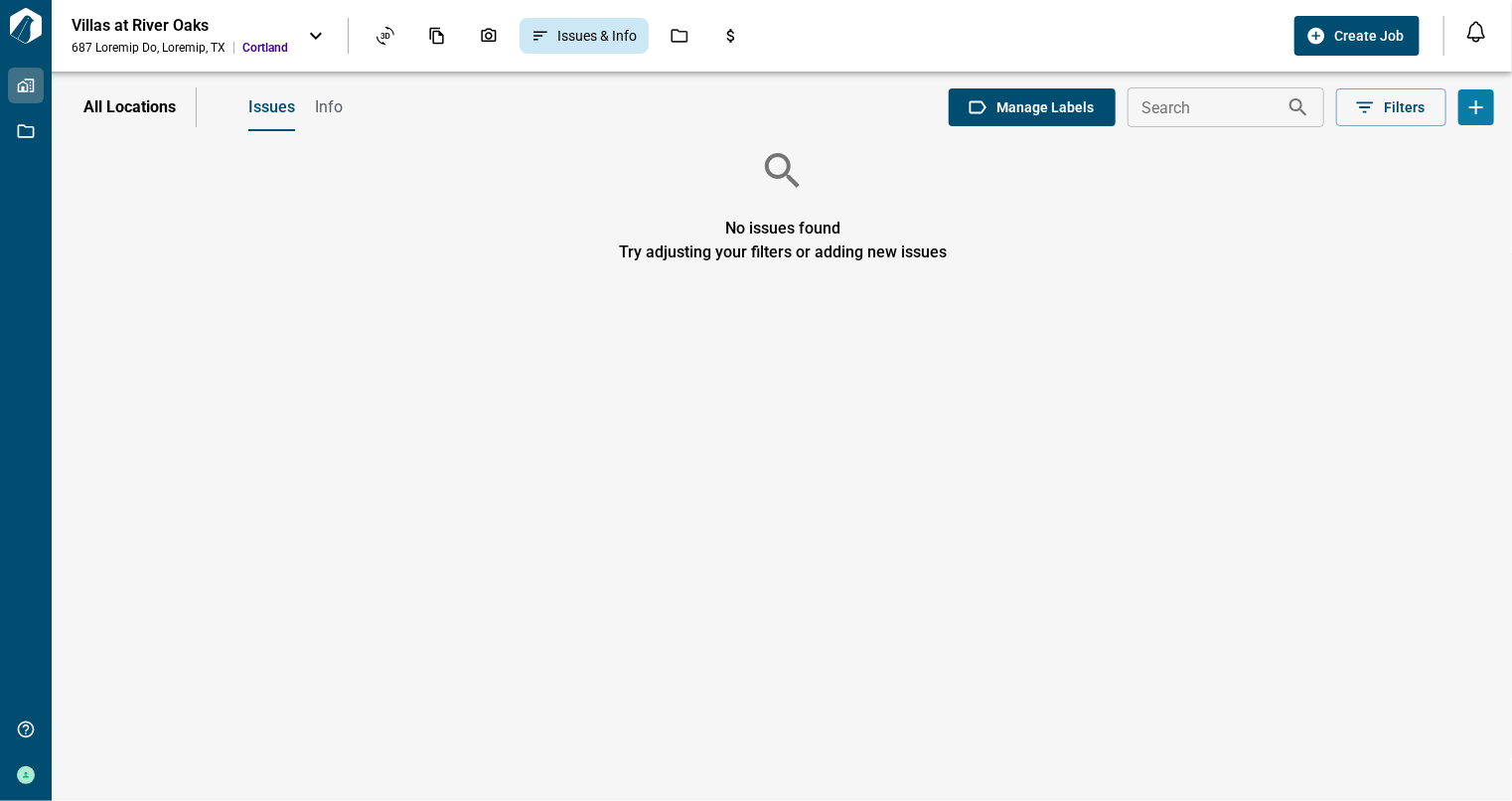 click on "Loremi Dolo" at bounding box center [285, 107] 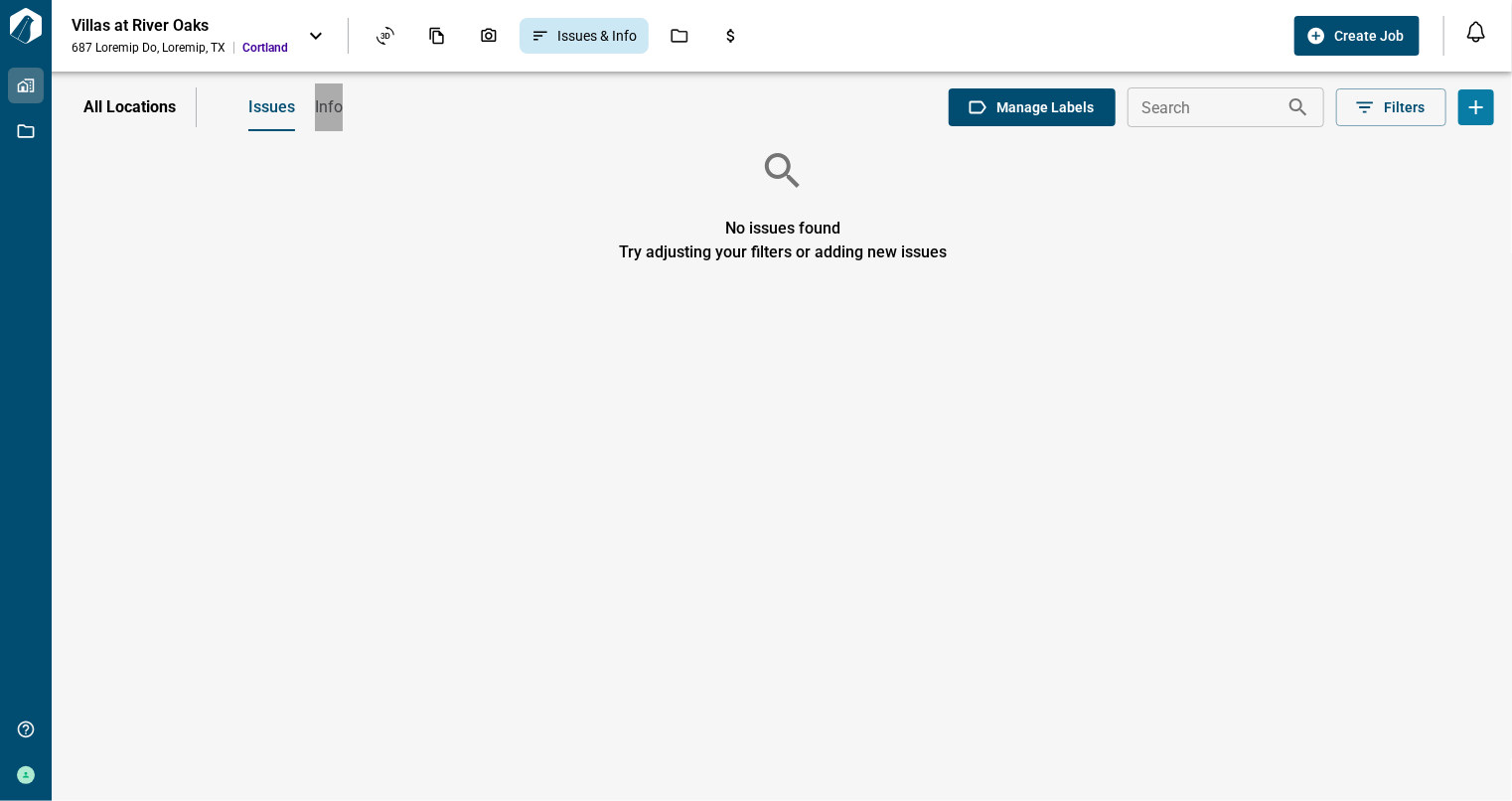 click on "Info" at bounding box center [329, 107] 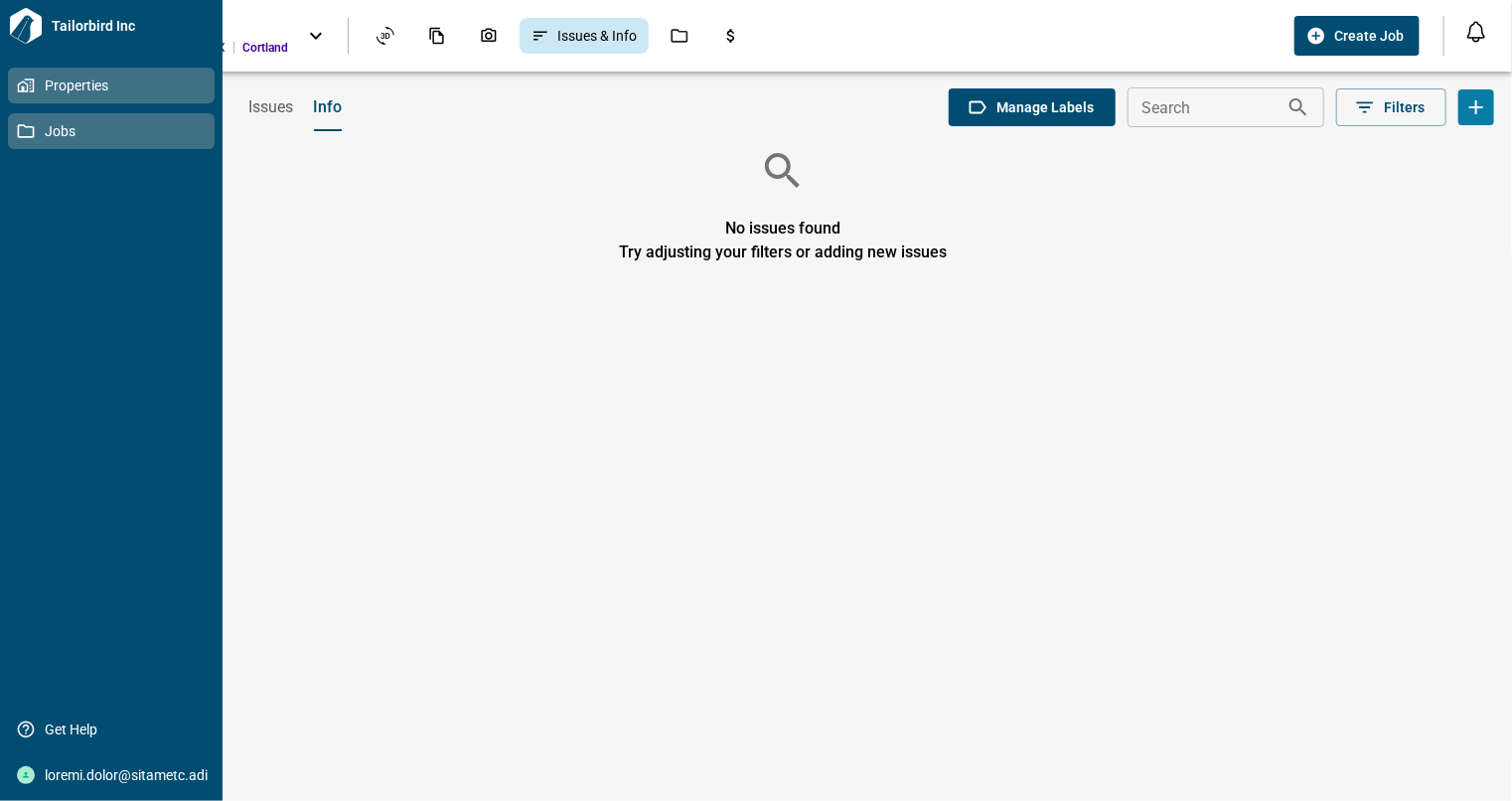 click on "Jobs" at bounding box center [115, 131] 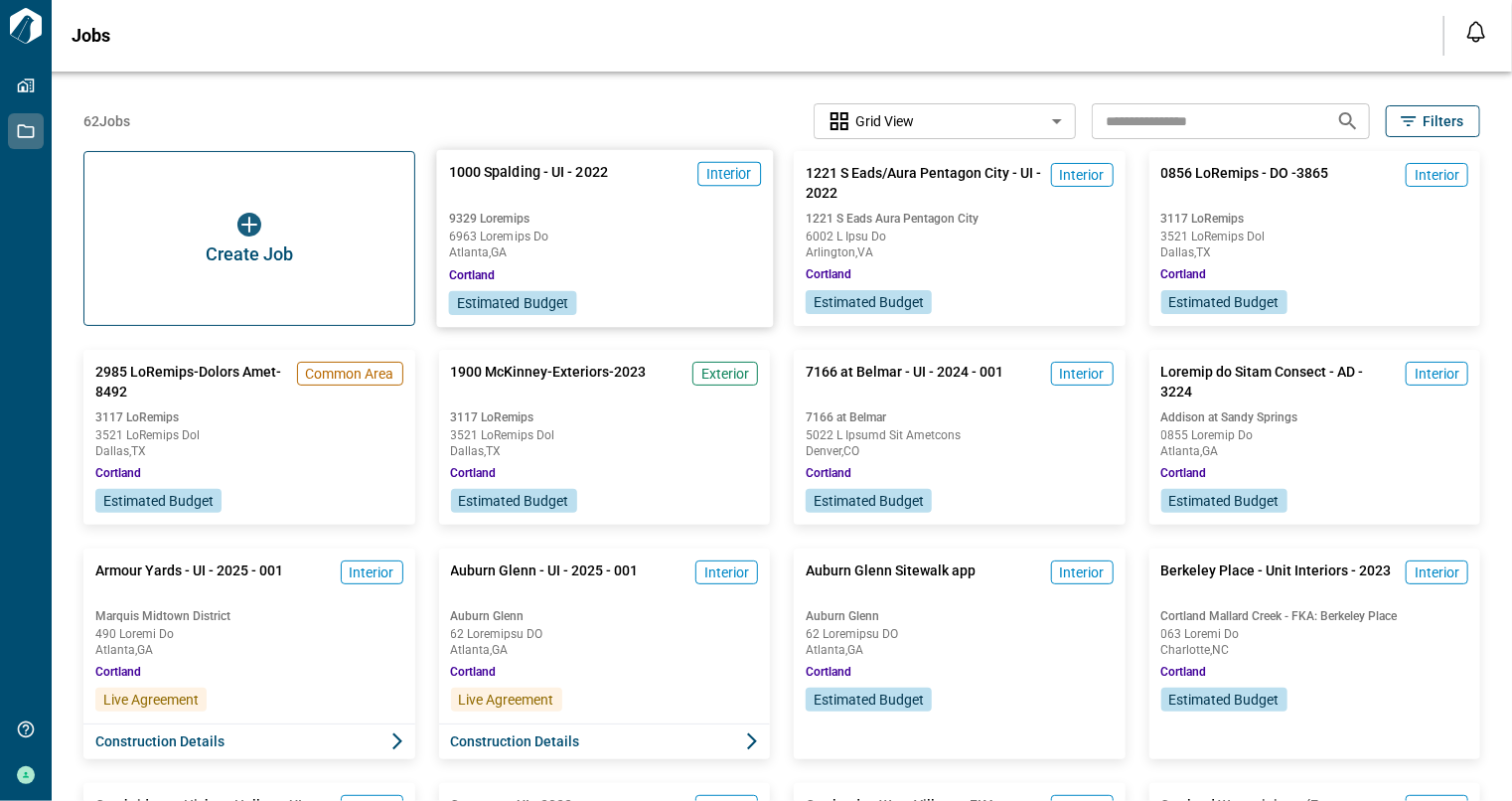 click on "9329 Loremips" at bounding box center [604, 219] 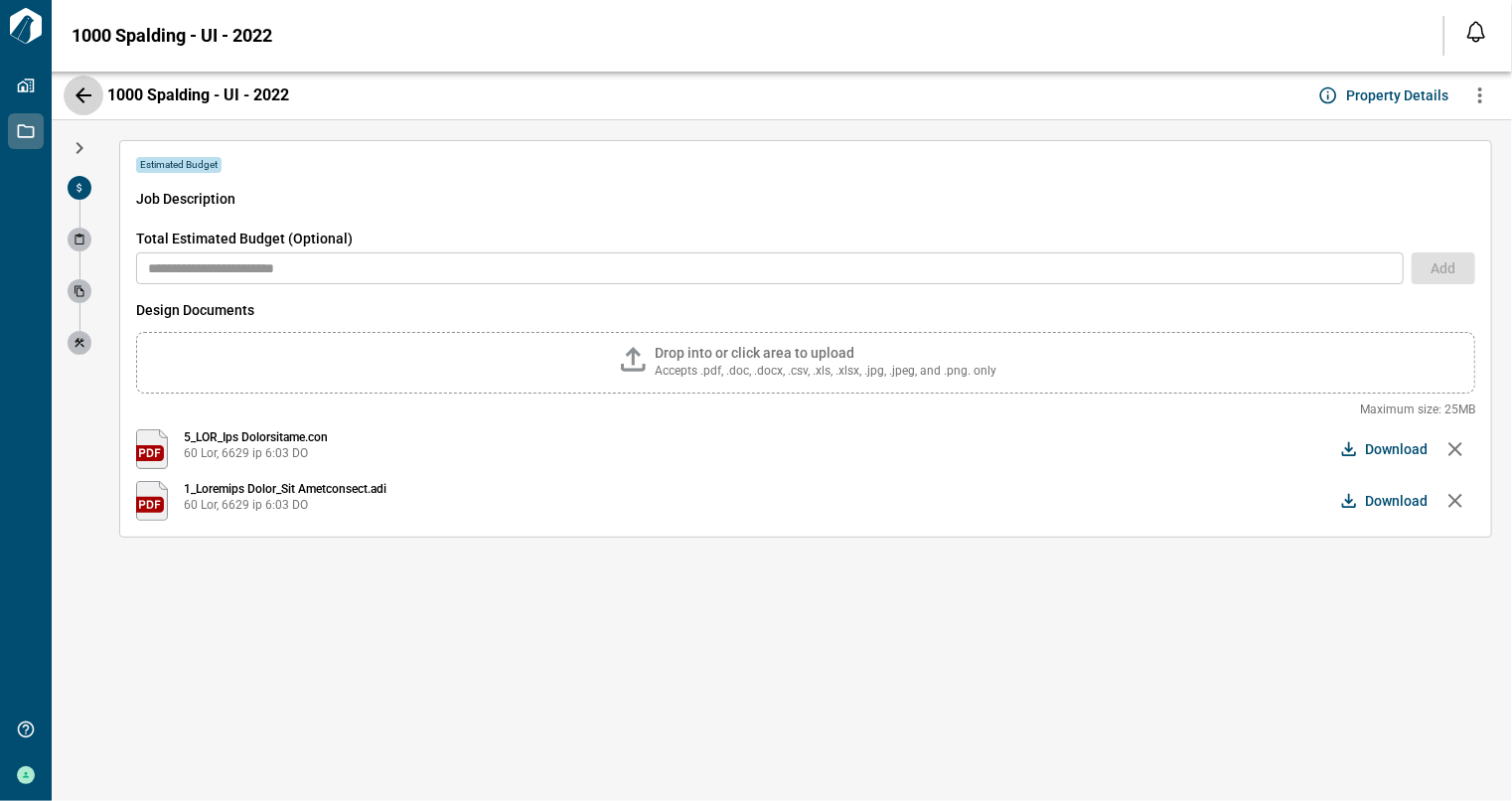 click at bounding box center (83, 95) 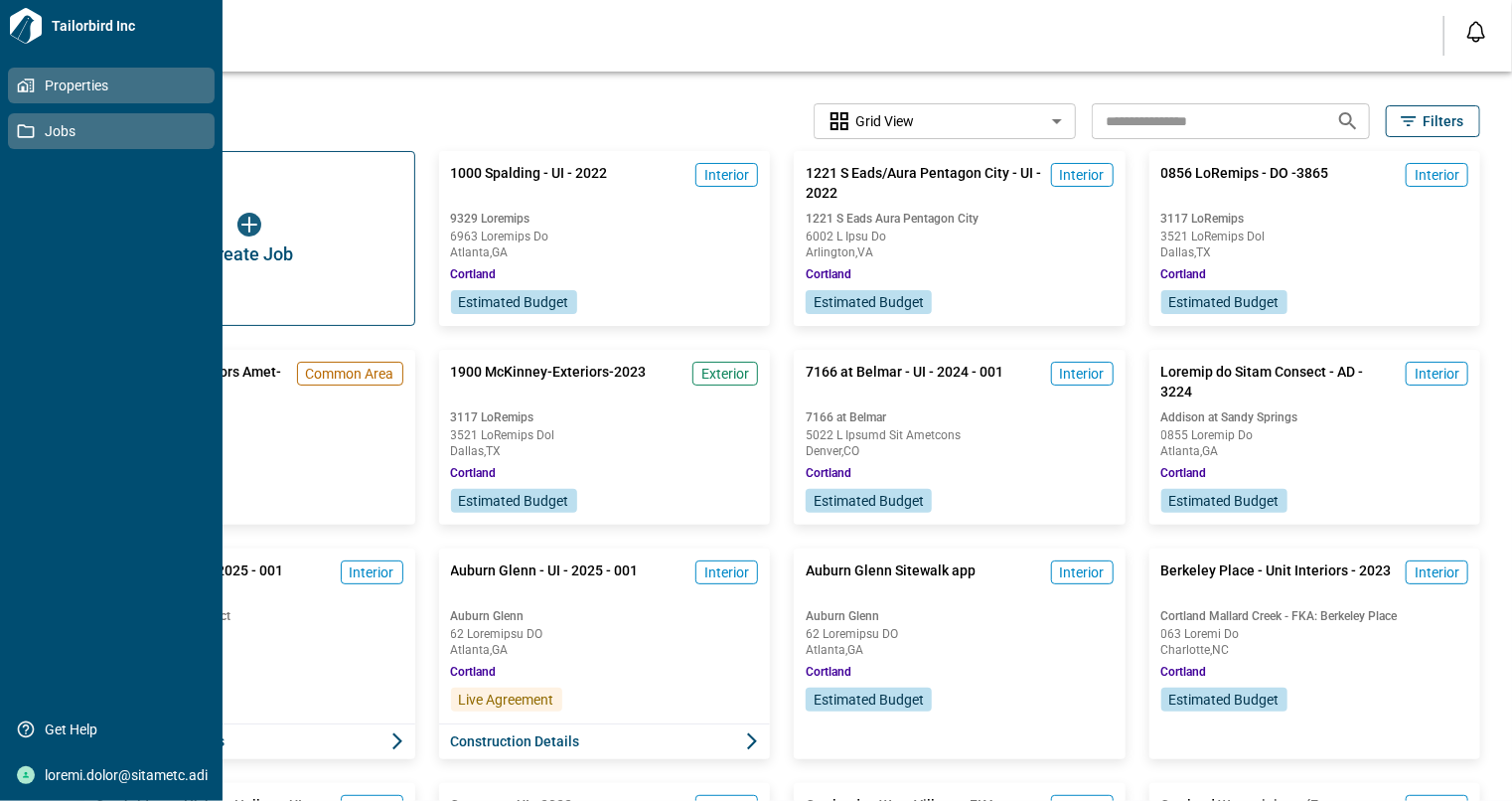 click on "Properties" at bounding box center (111, 85) 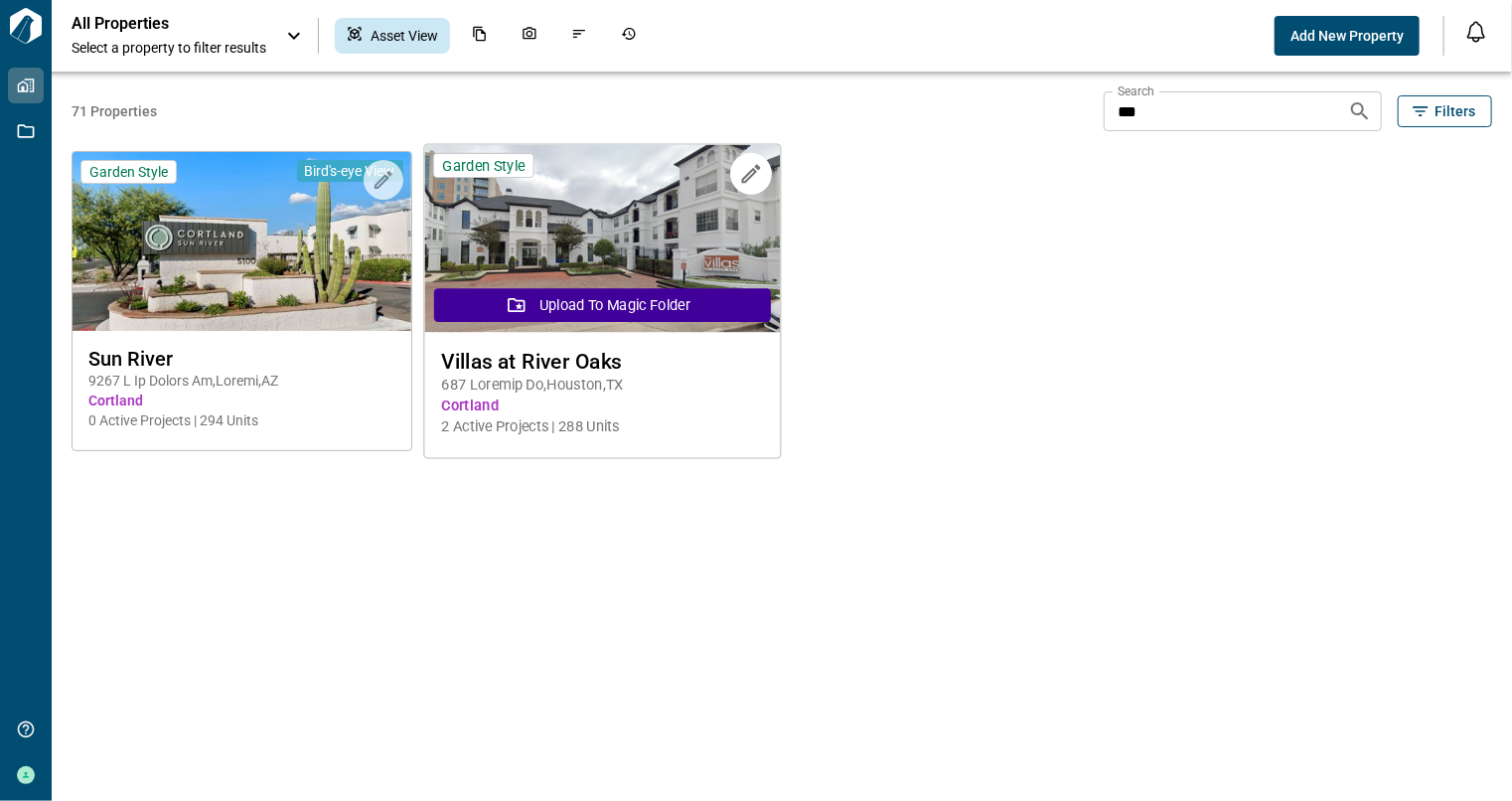 click on "Upload to Magic Folder" at bounding box center [241, 305] 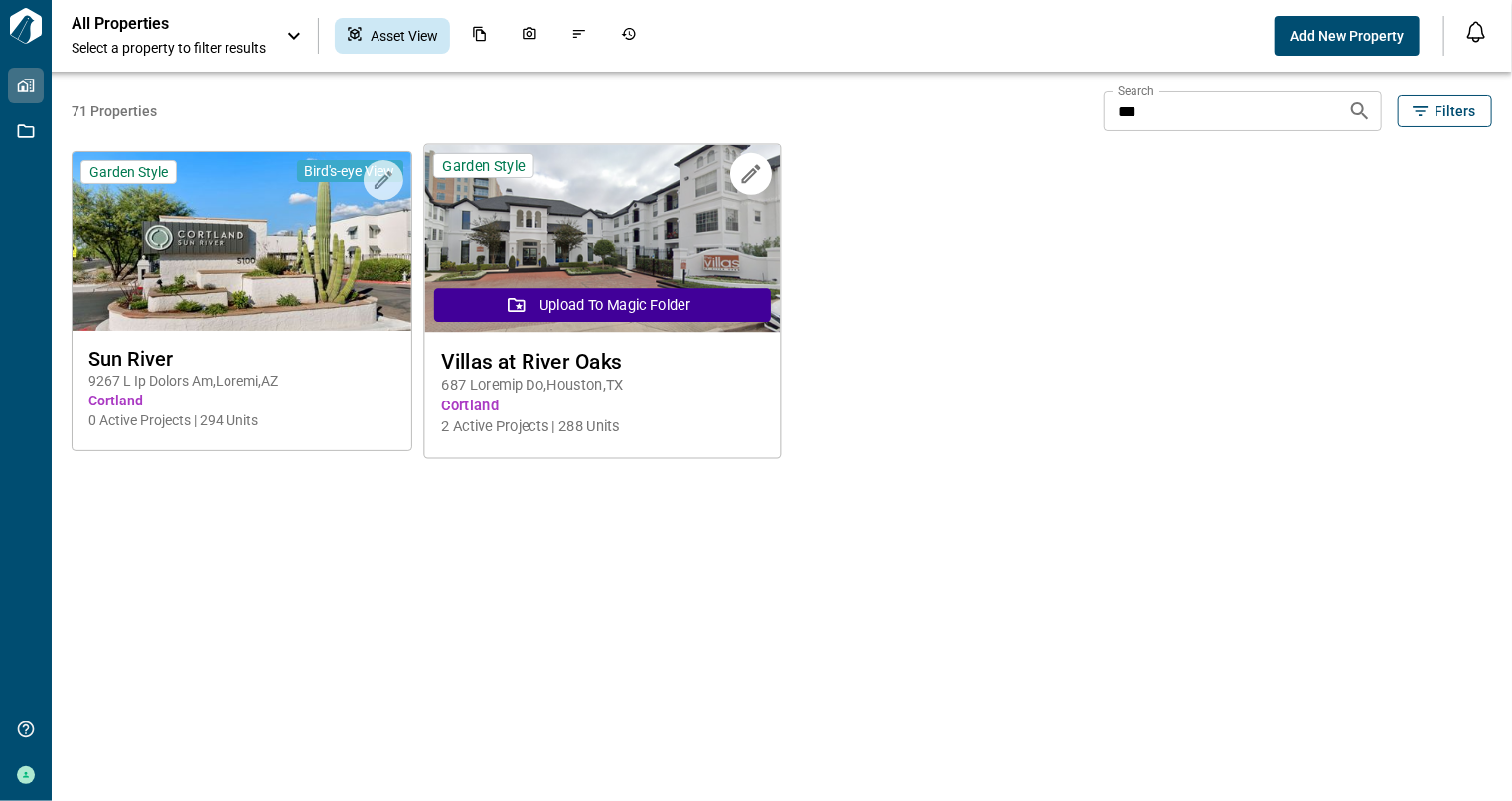 click at bounding box center [602, 239] 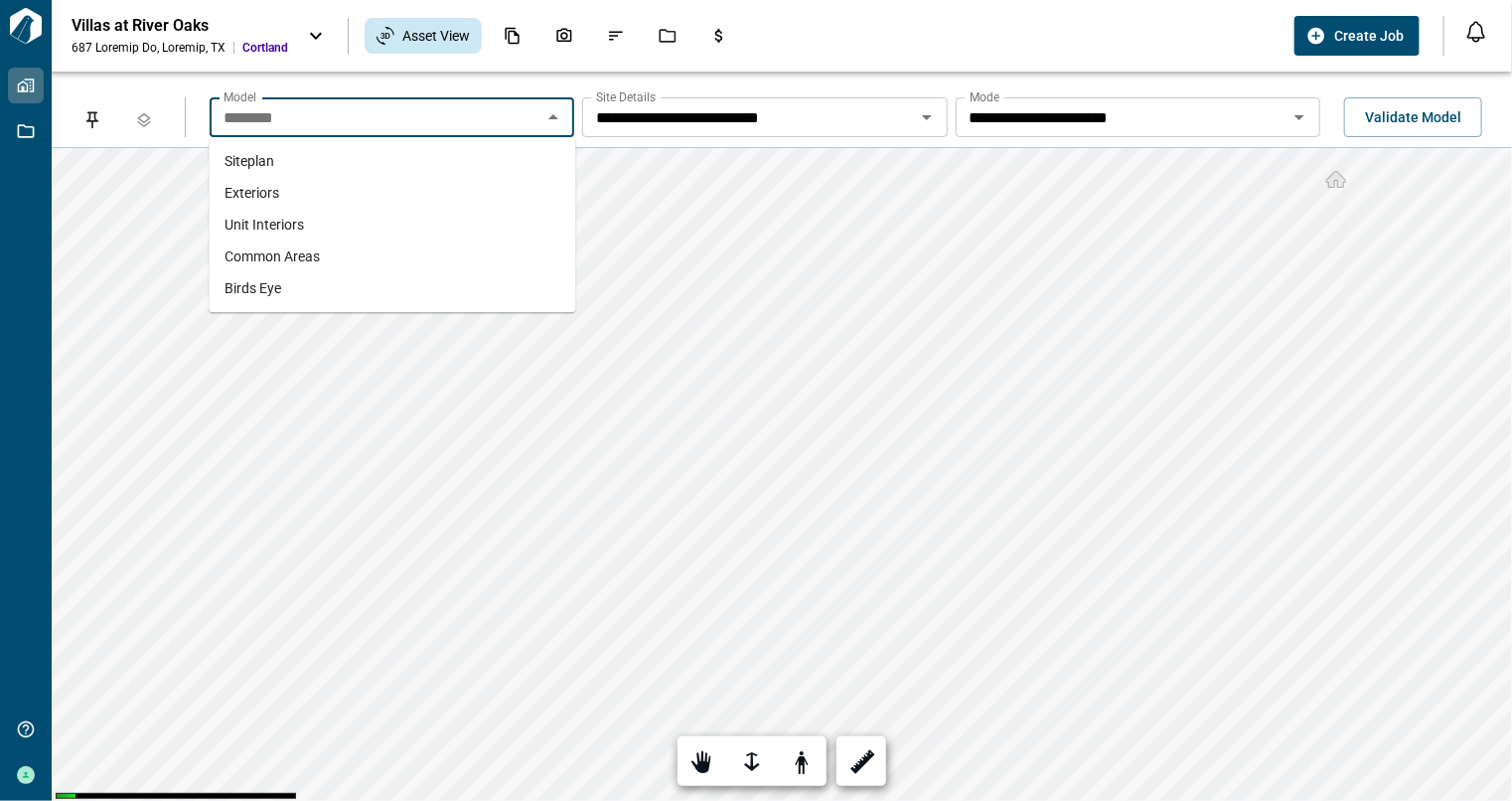 click on "********" at bounding box center (376, 117) 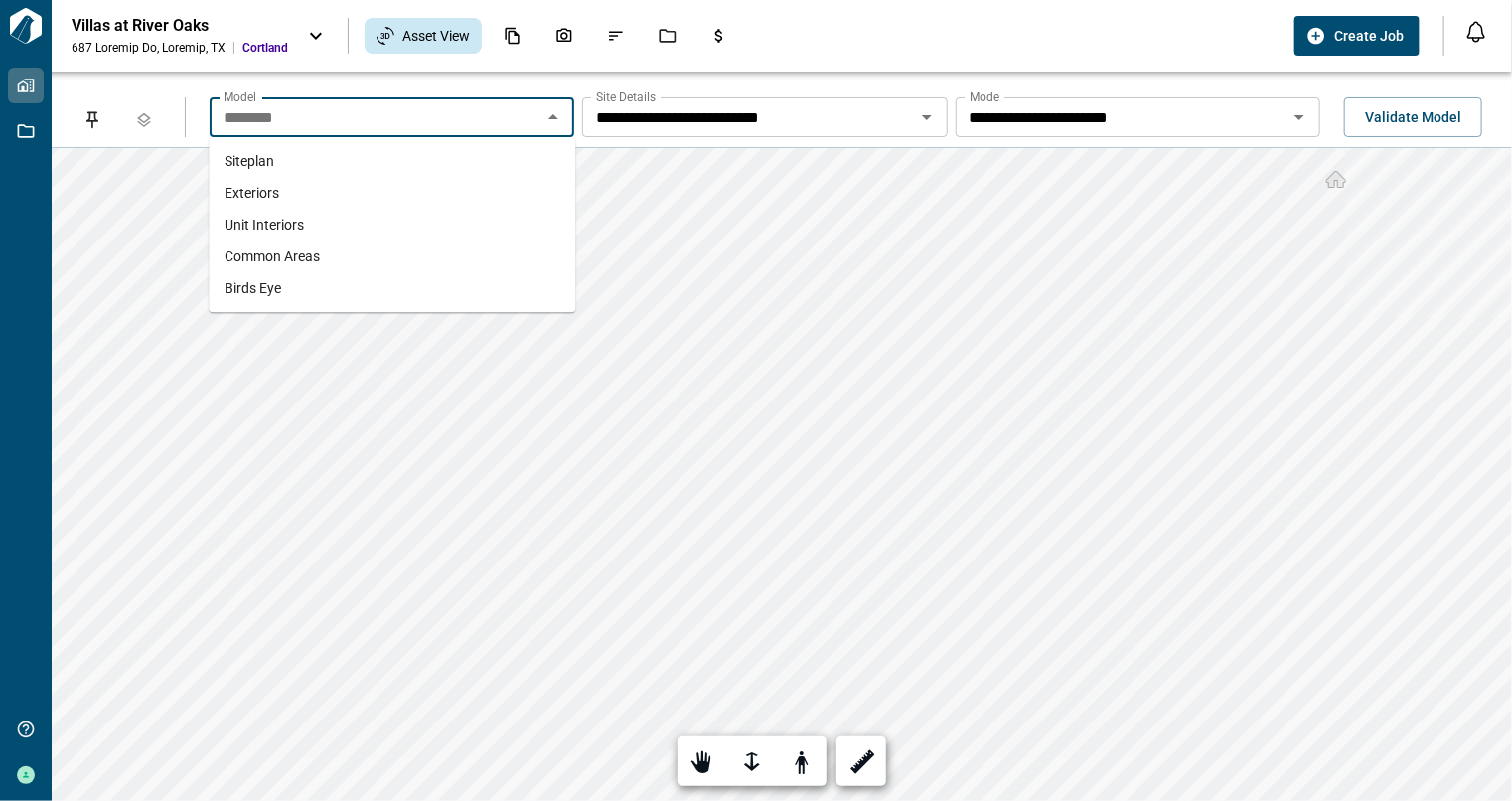 click on "Unit Interiors" at bounding box center [391, 225] 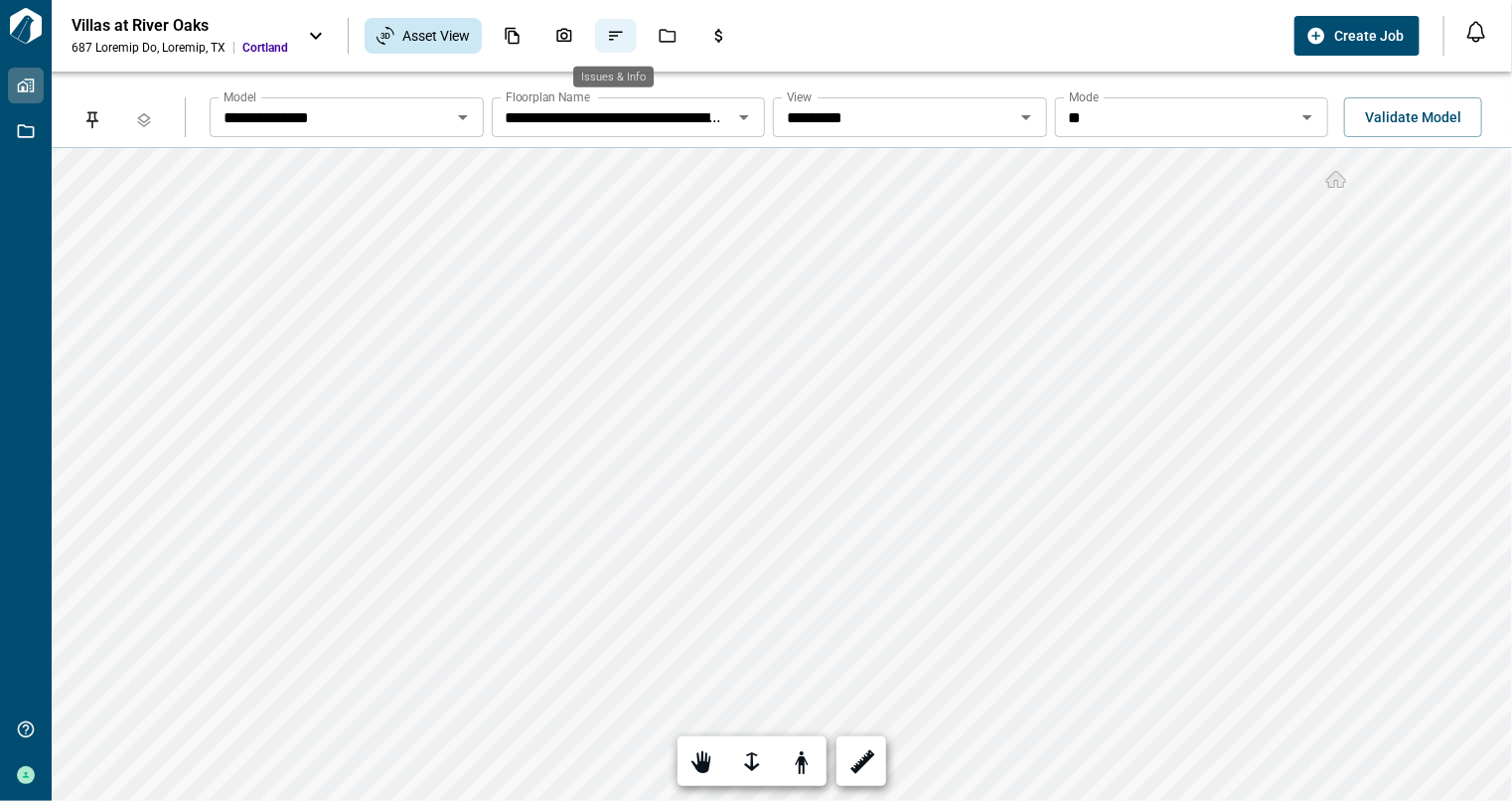 click at bounding box center [616, 36] 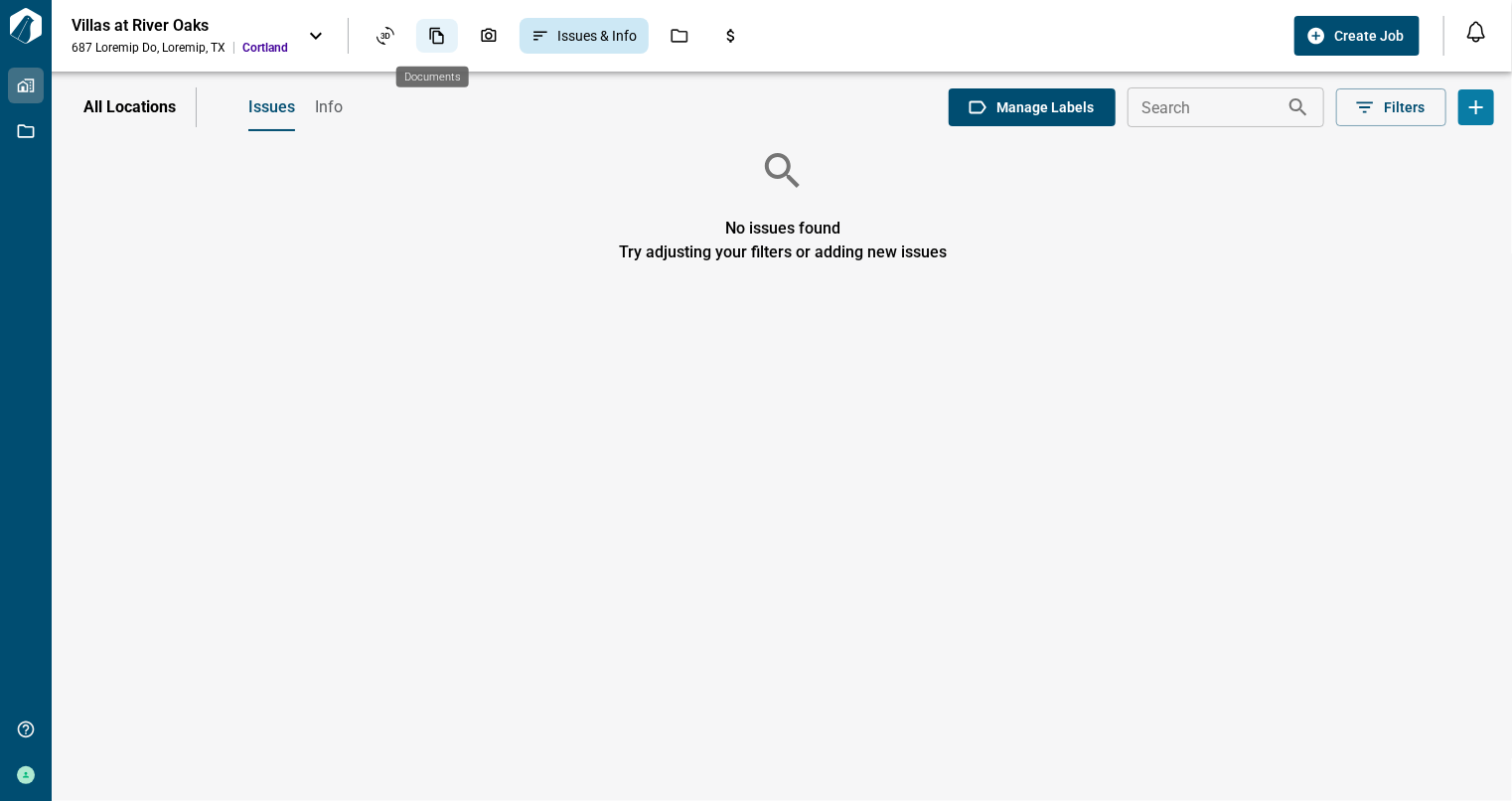 click at bounding box center [437, 36] 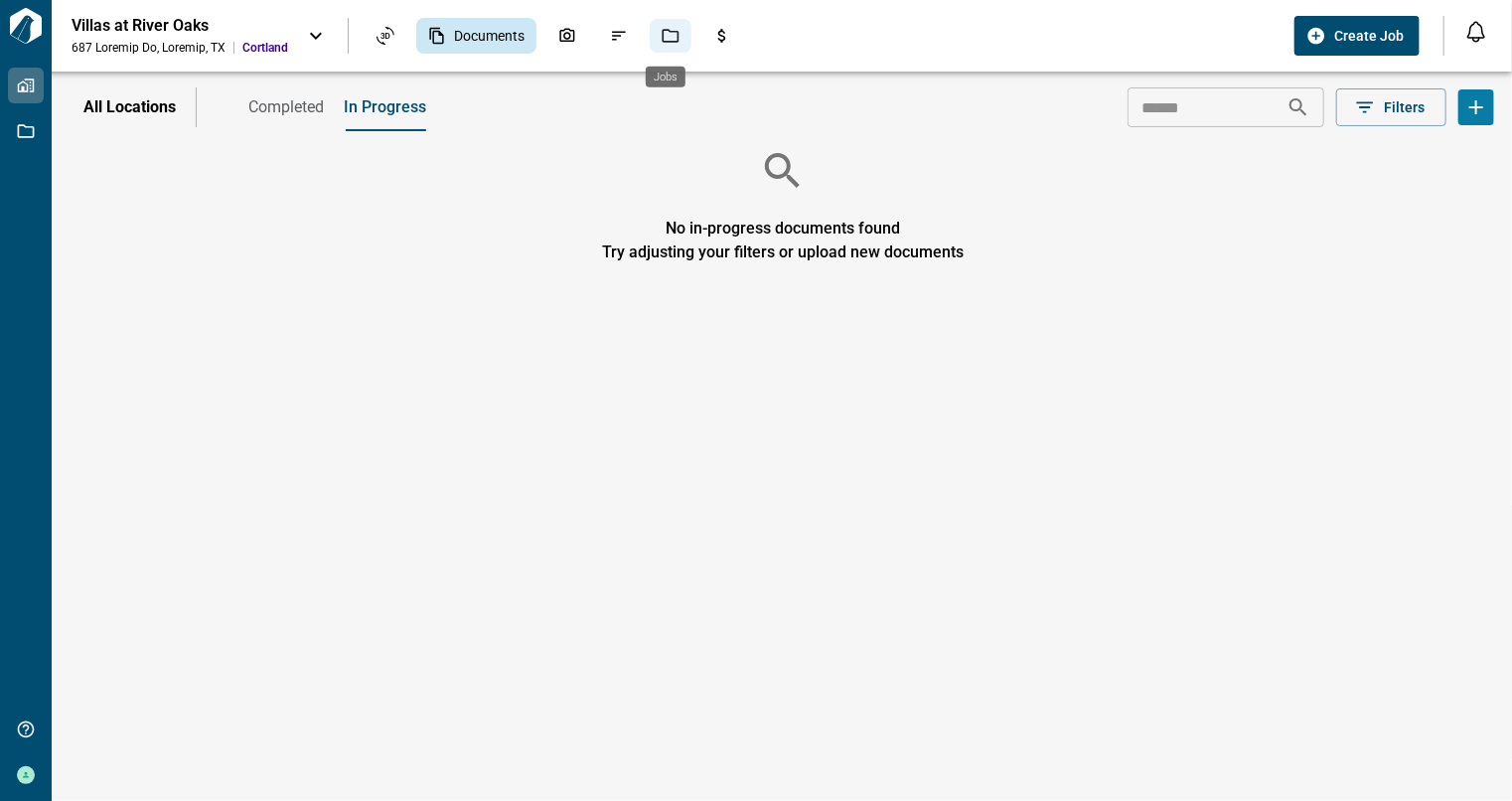 click at bounding box center (671, 36) 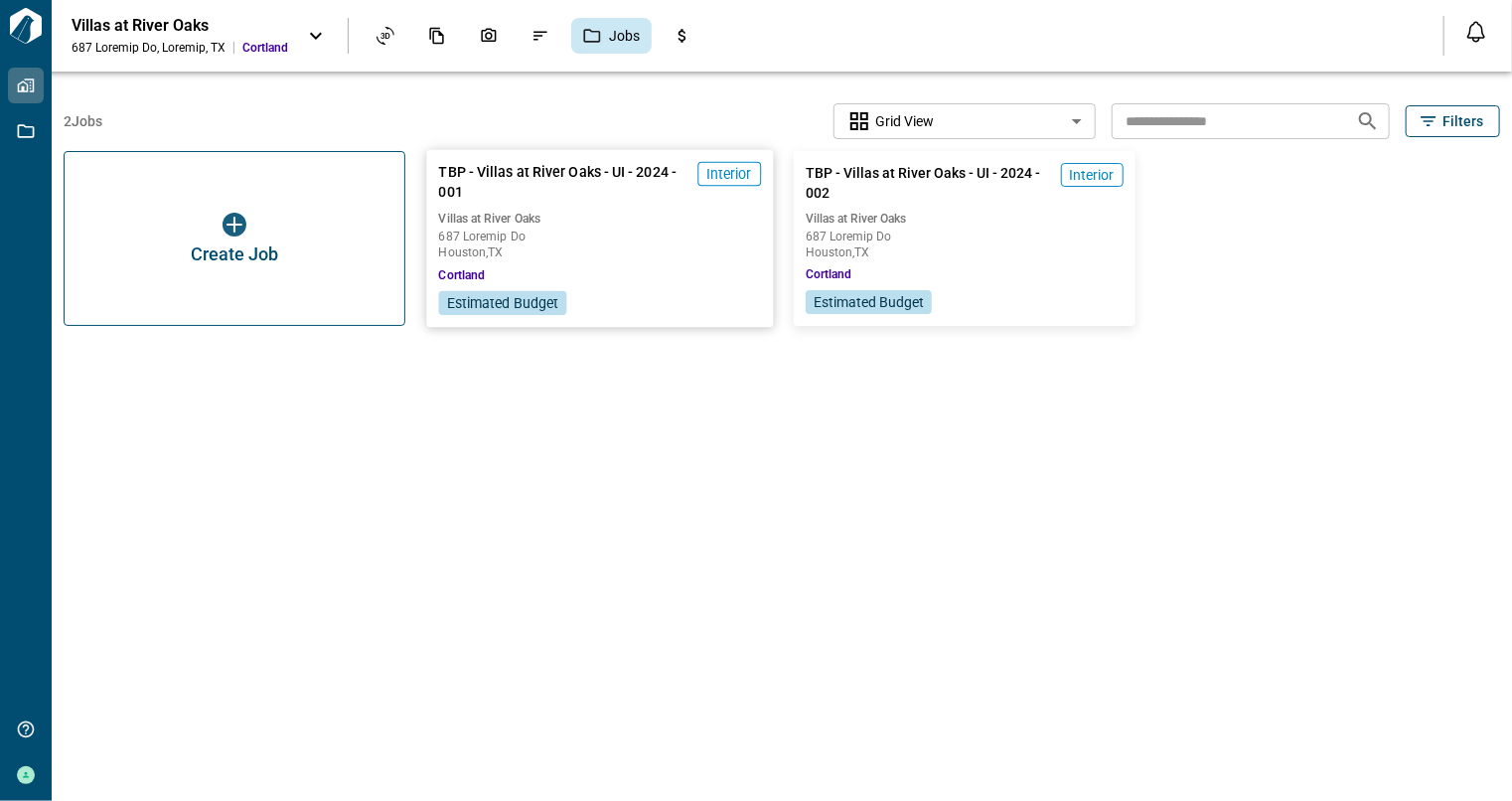 click on "687 Loremip Do" at bounding box center (599, 237) 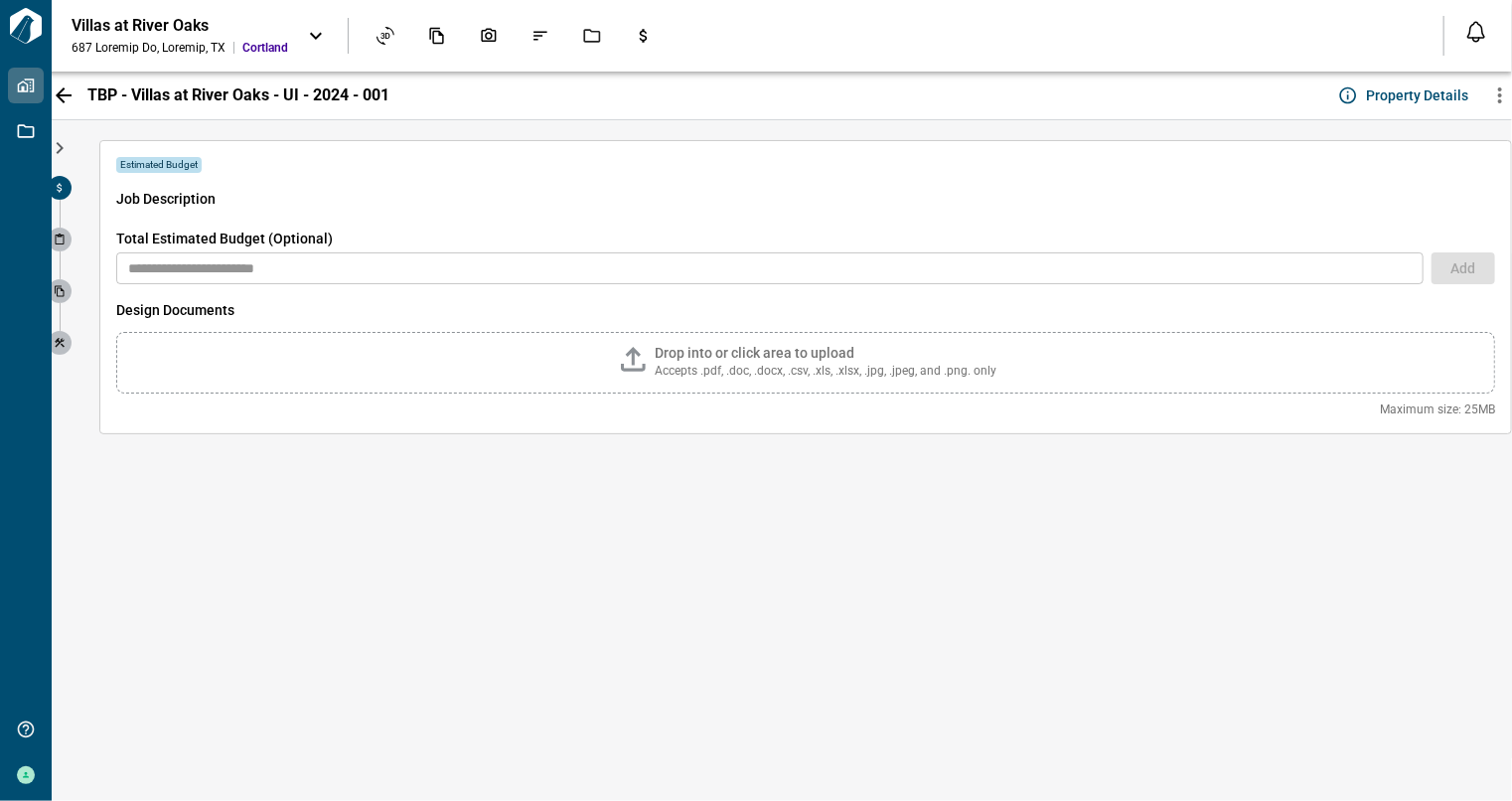 click at bounding box center (316, 36) 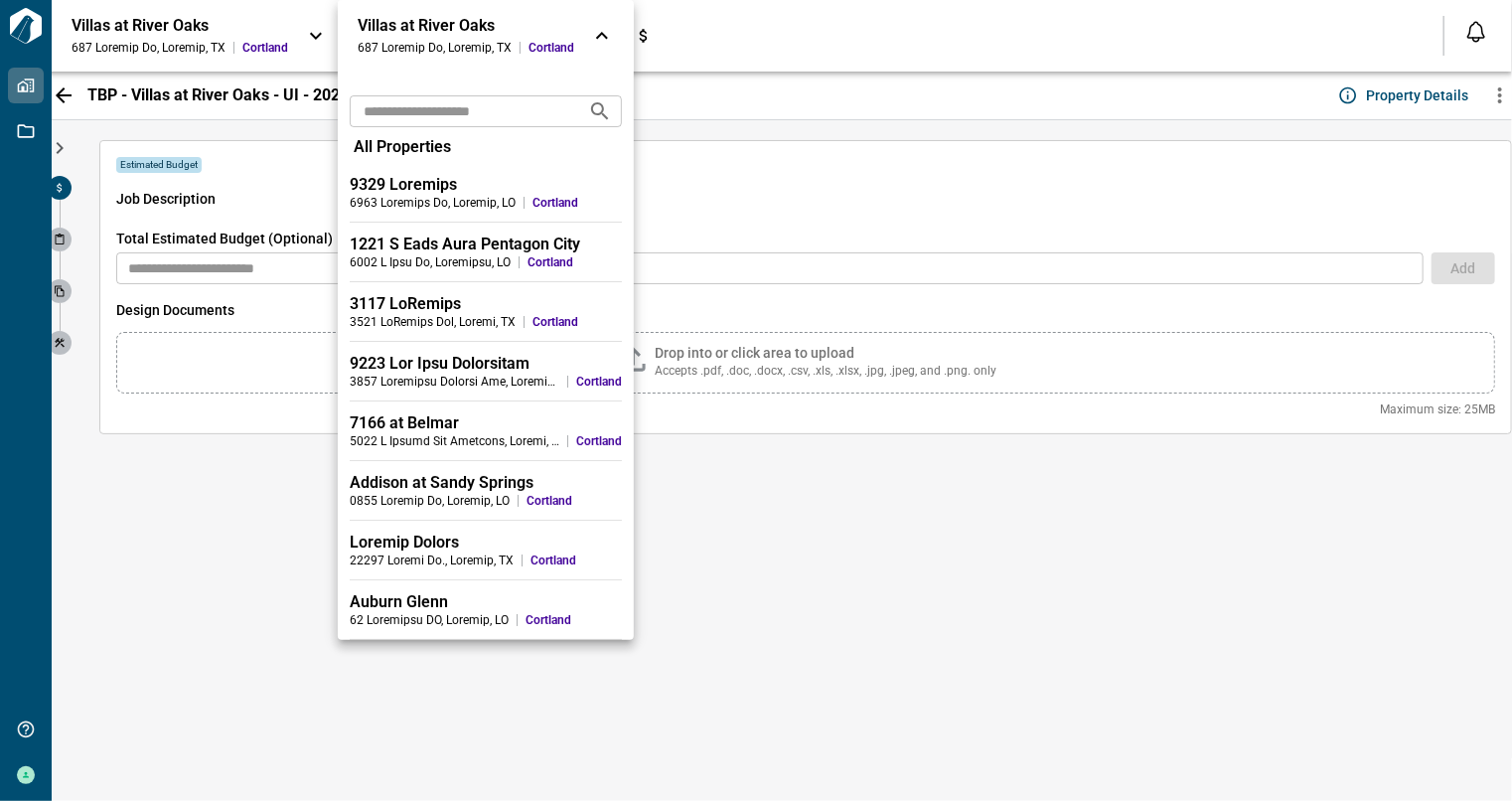 click at bounding box center [756, 400] 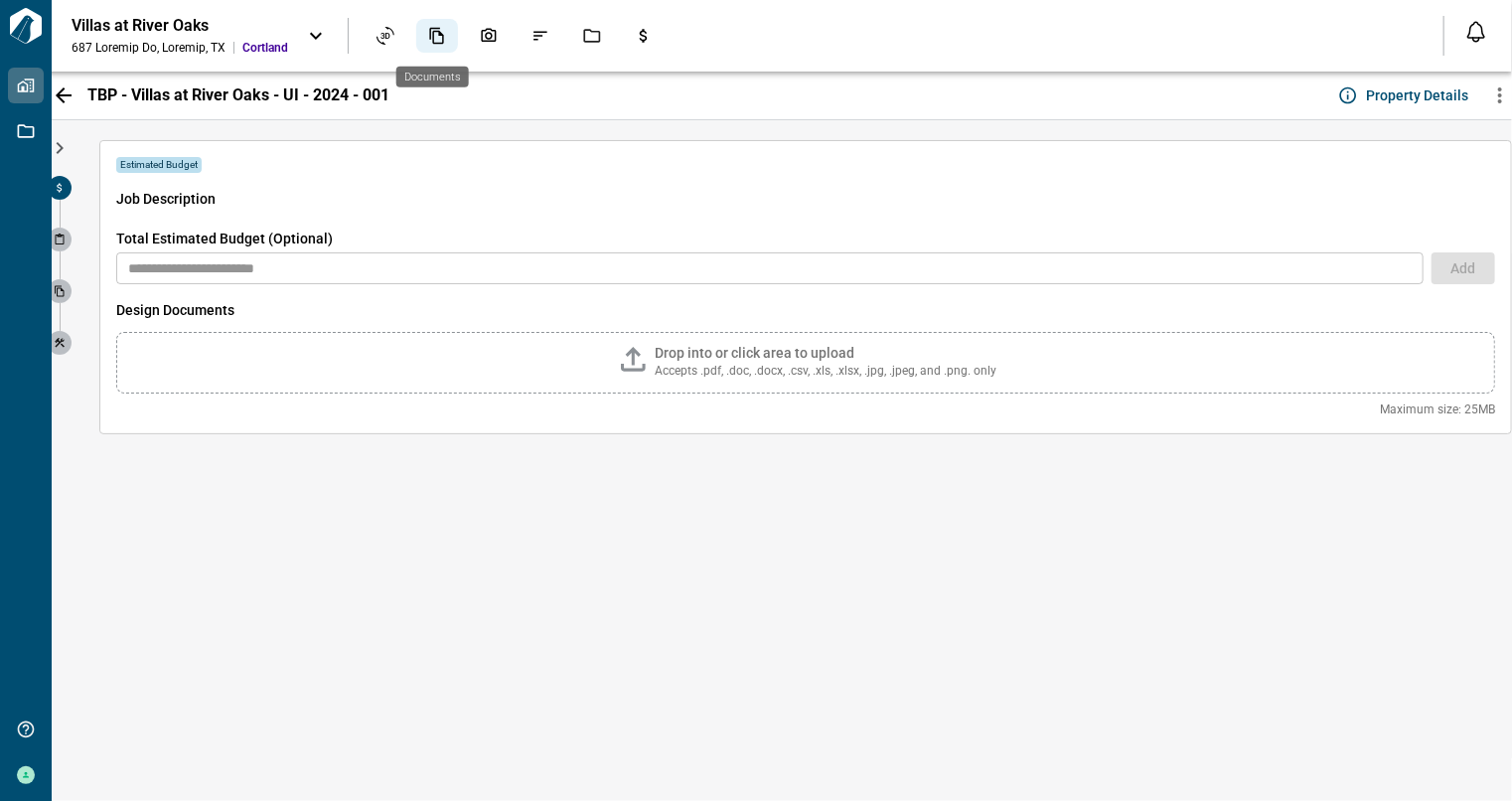 click at bounding box center (437, 36) 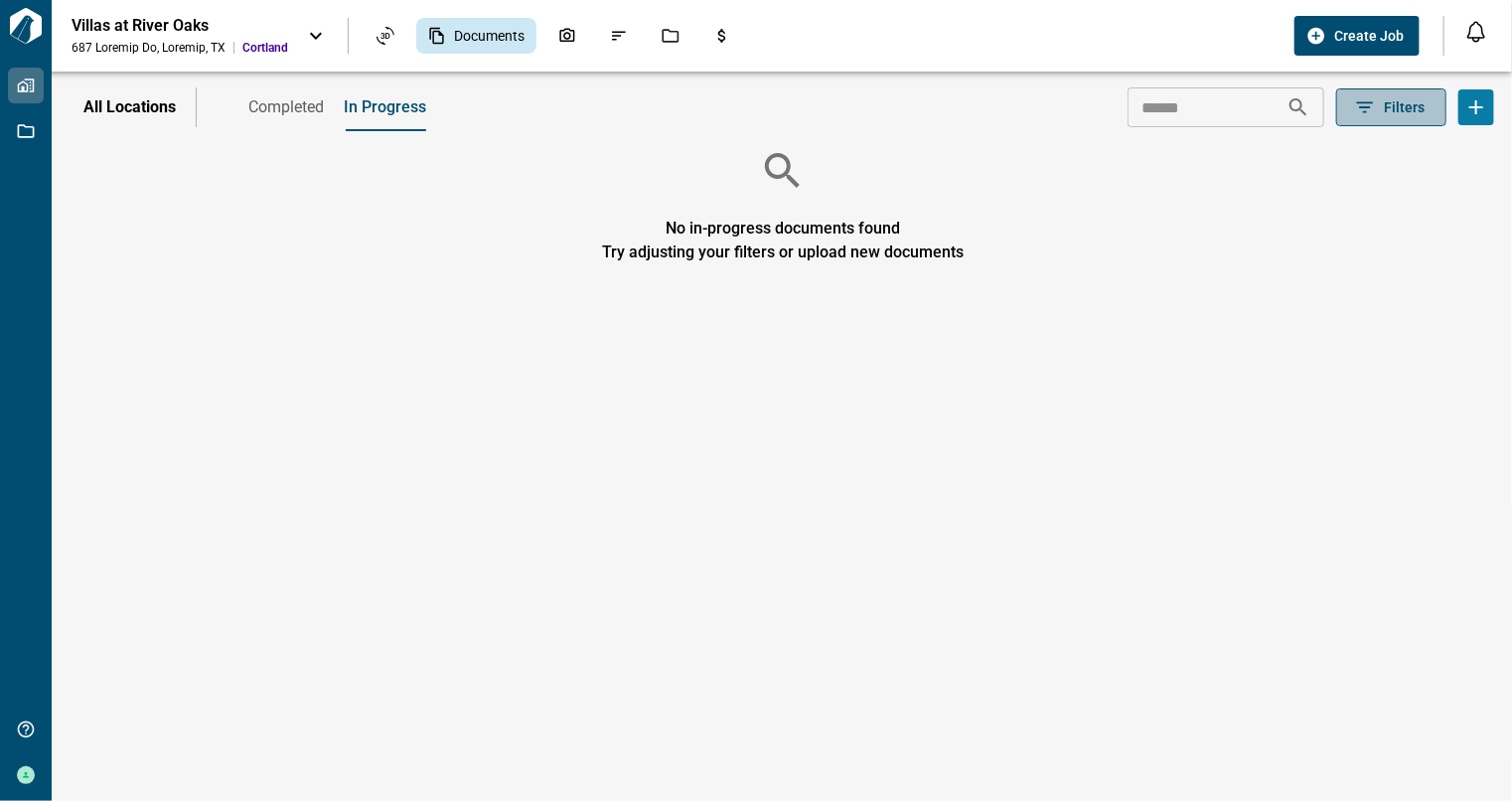 click on "Filters" at bounding box center [1404, 107] 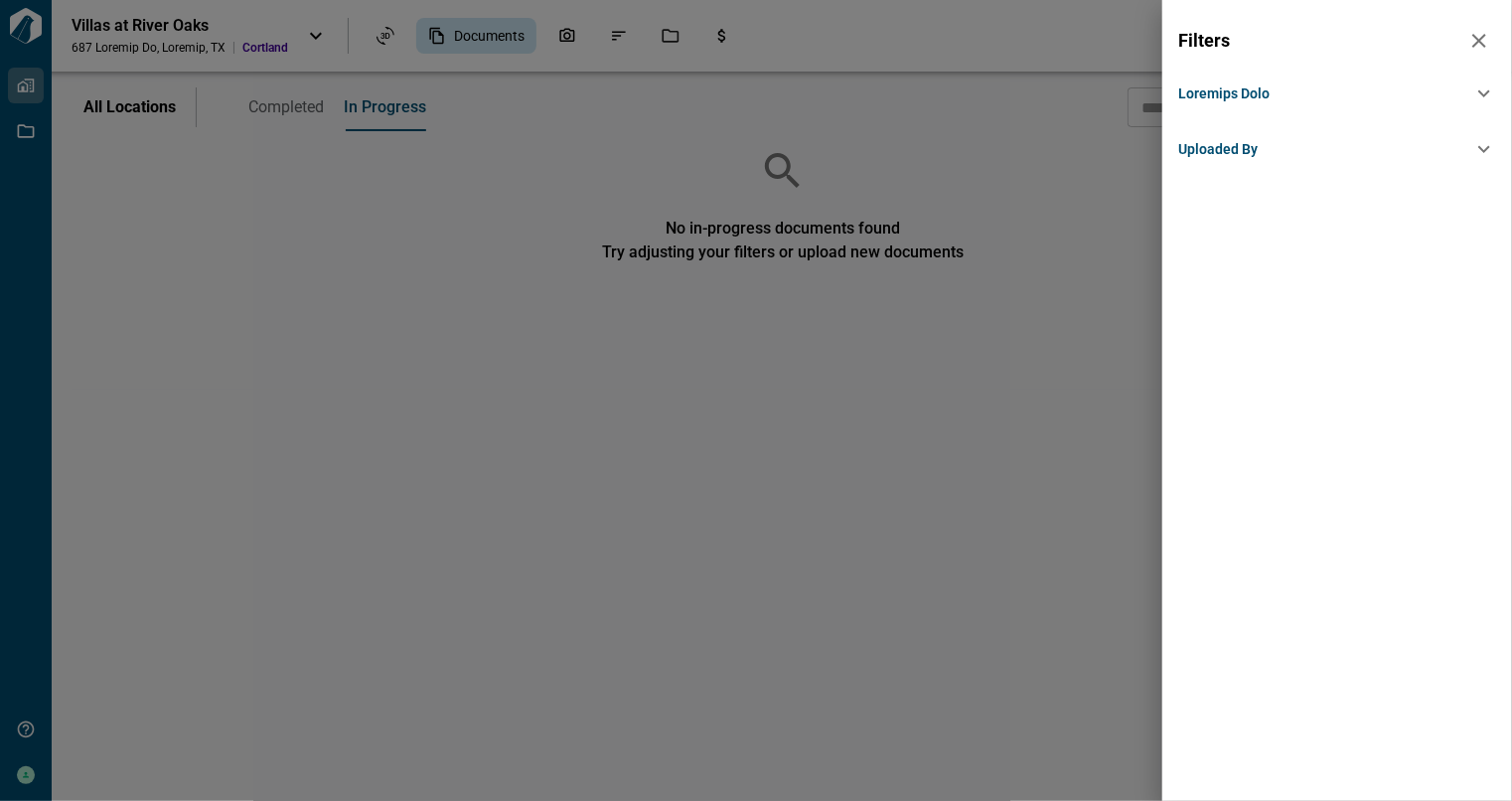 click at bounding box center [1484, 93] 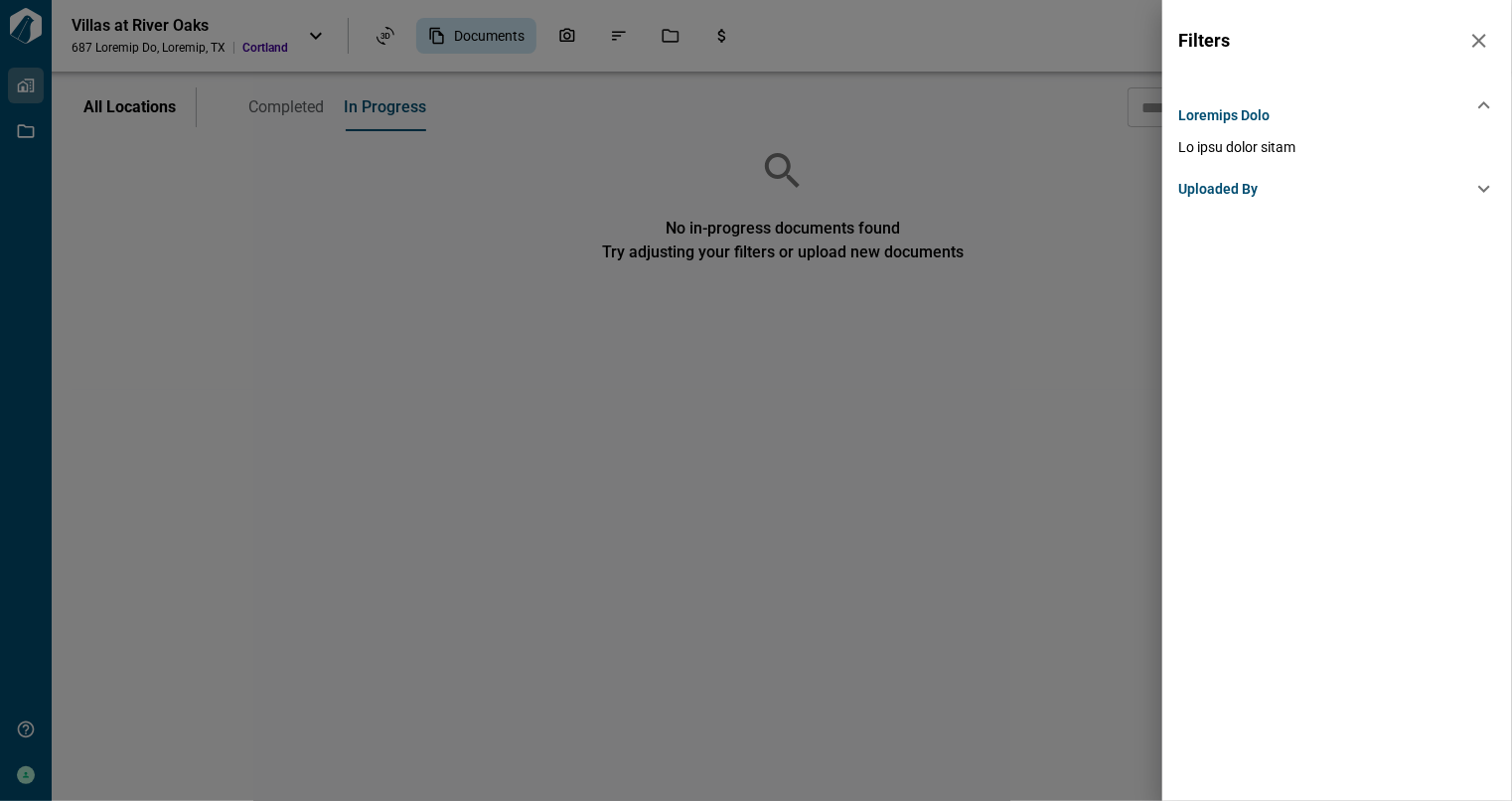 click at bounding box center [1484, 105] 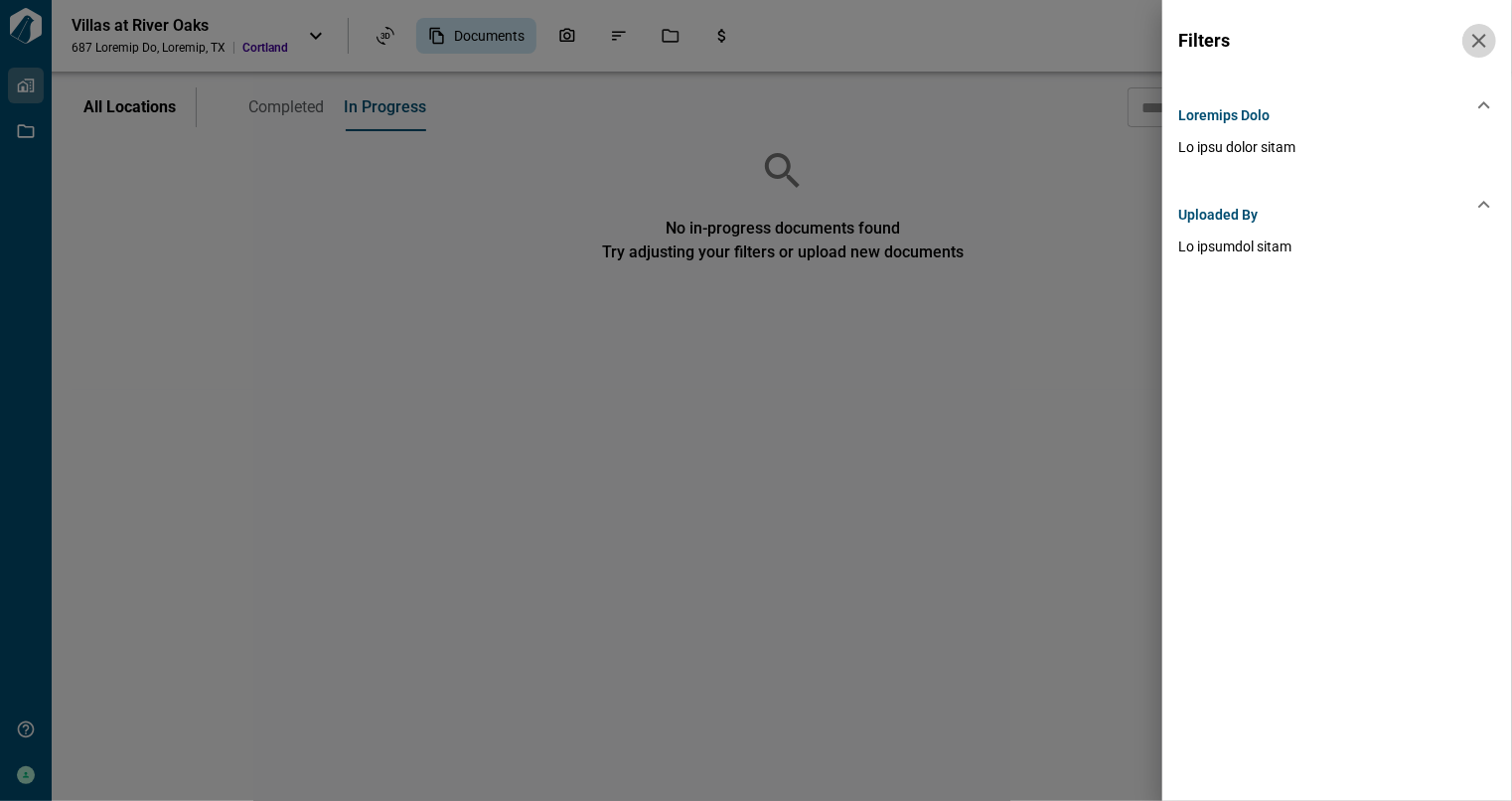 click at bounding box center (1479, 41) 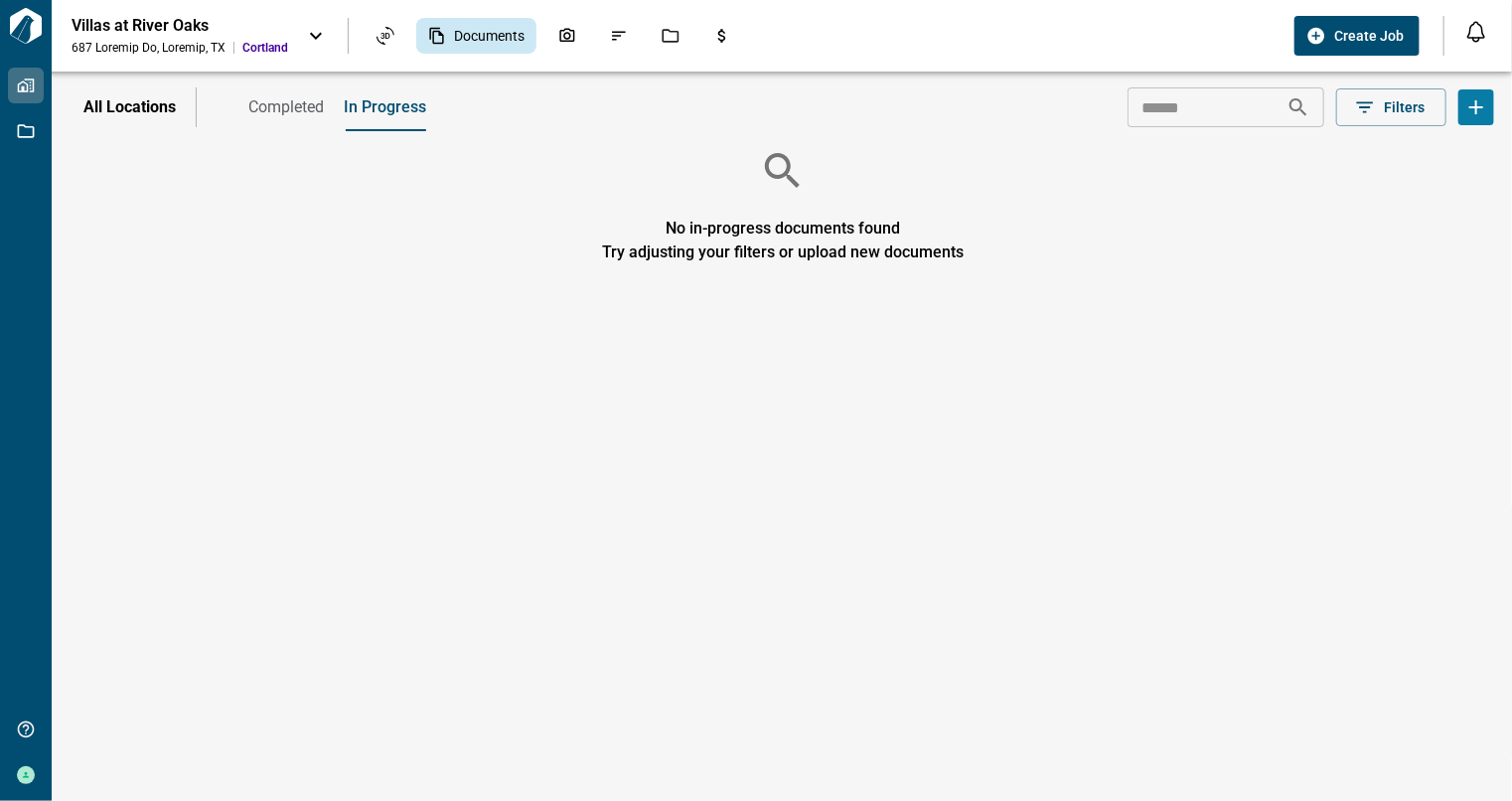 click at bounding box center [316, 36] 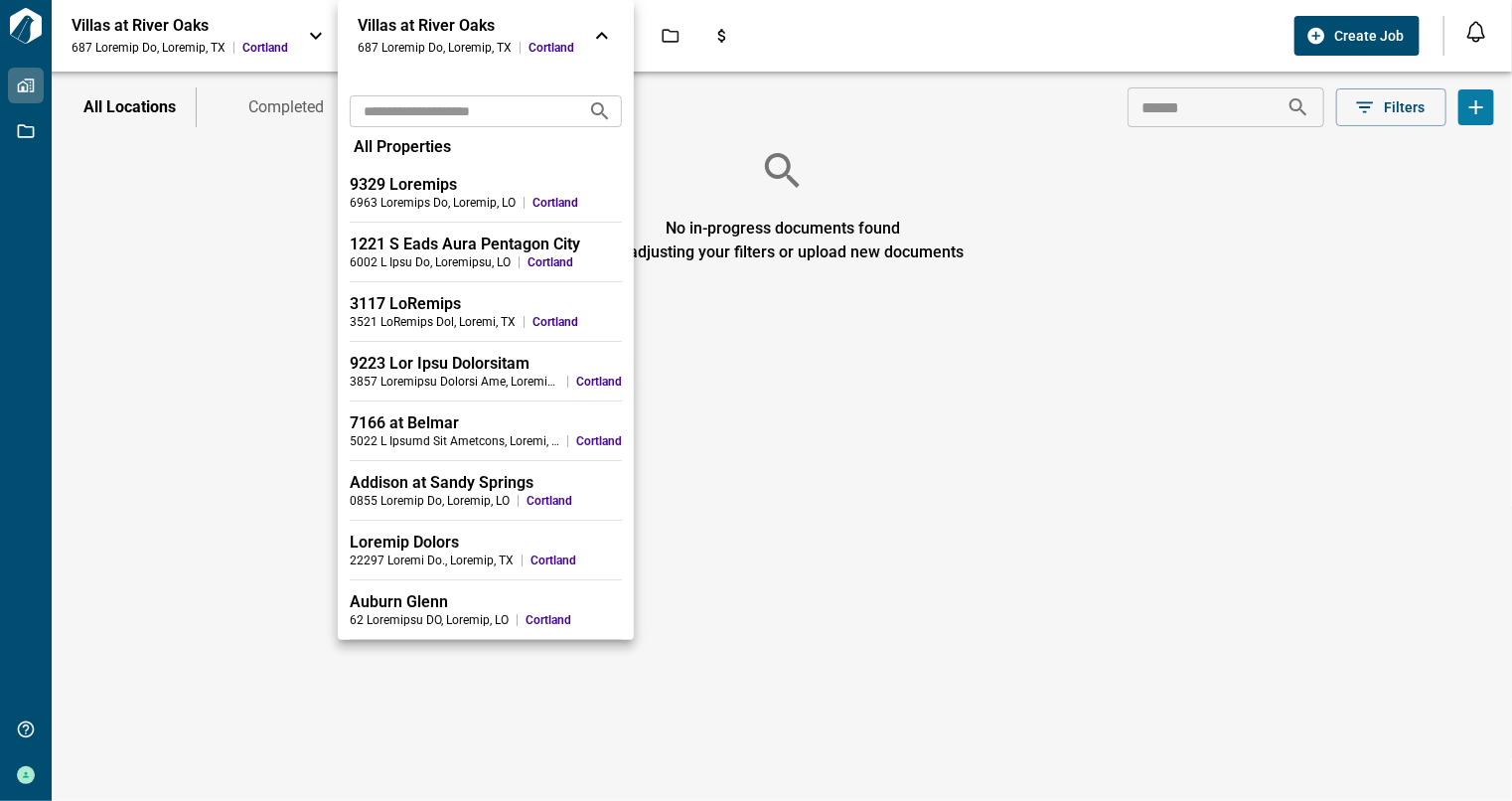 click at bounding box center (756, 400) 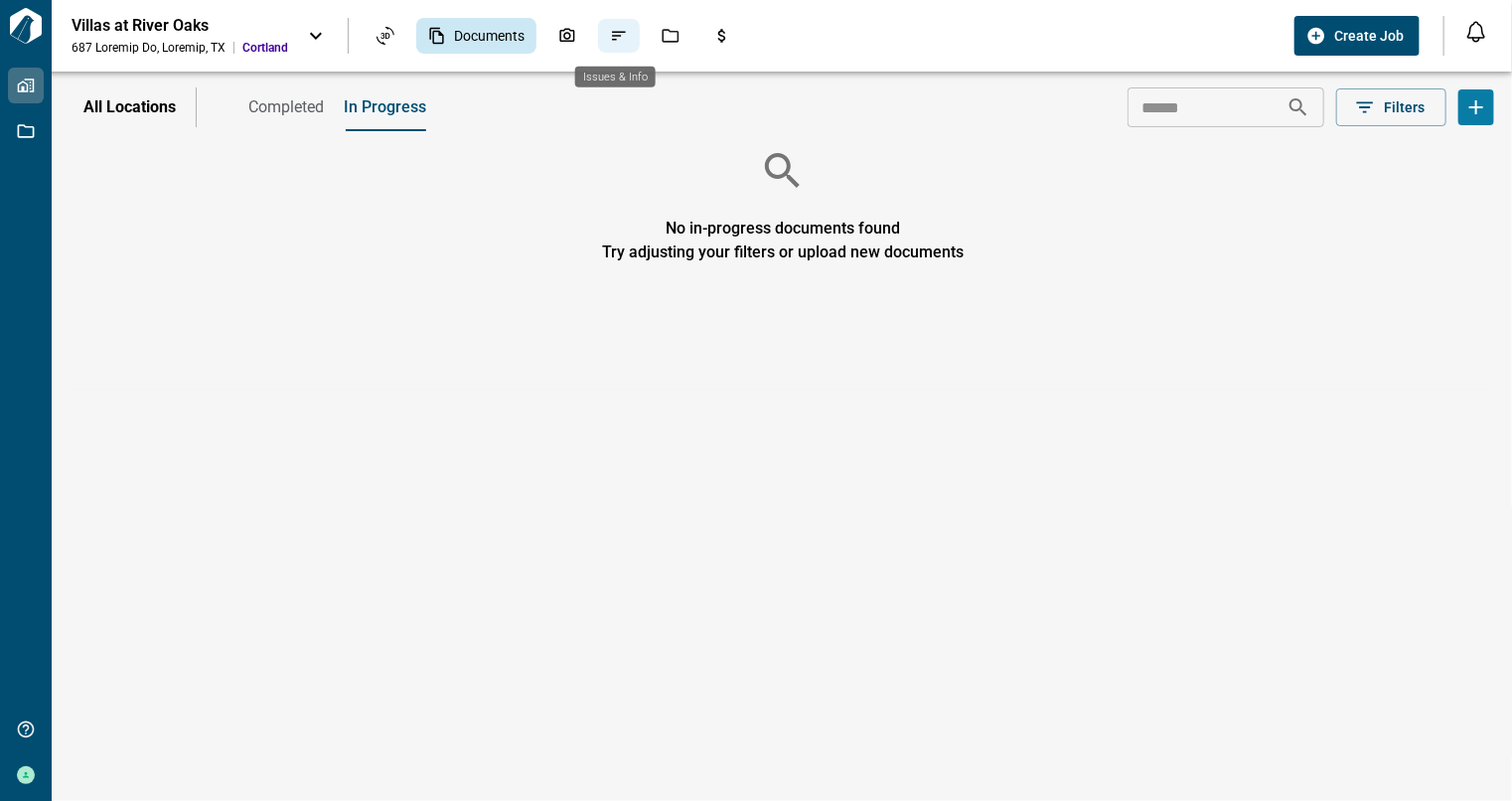 click at bounding box center (619, 36) 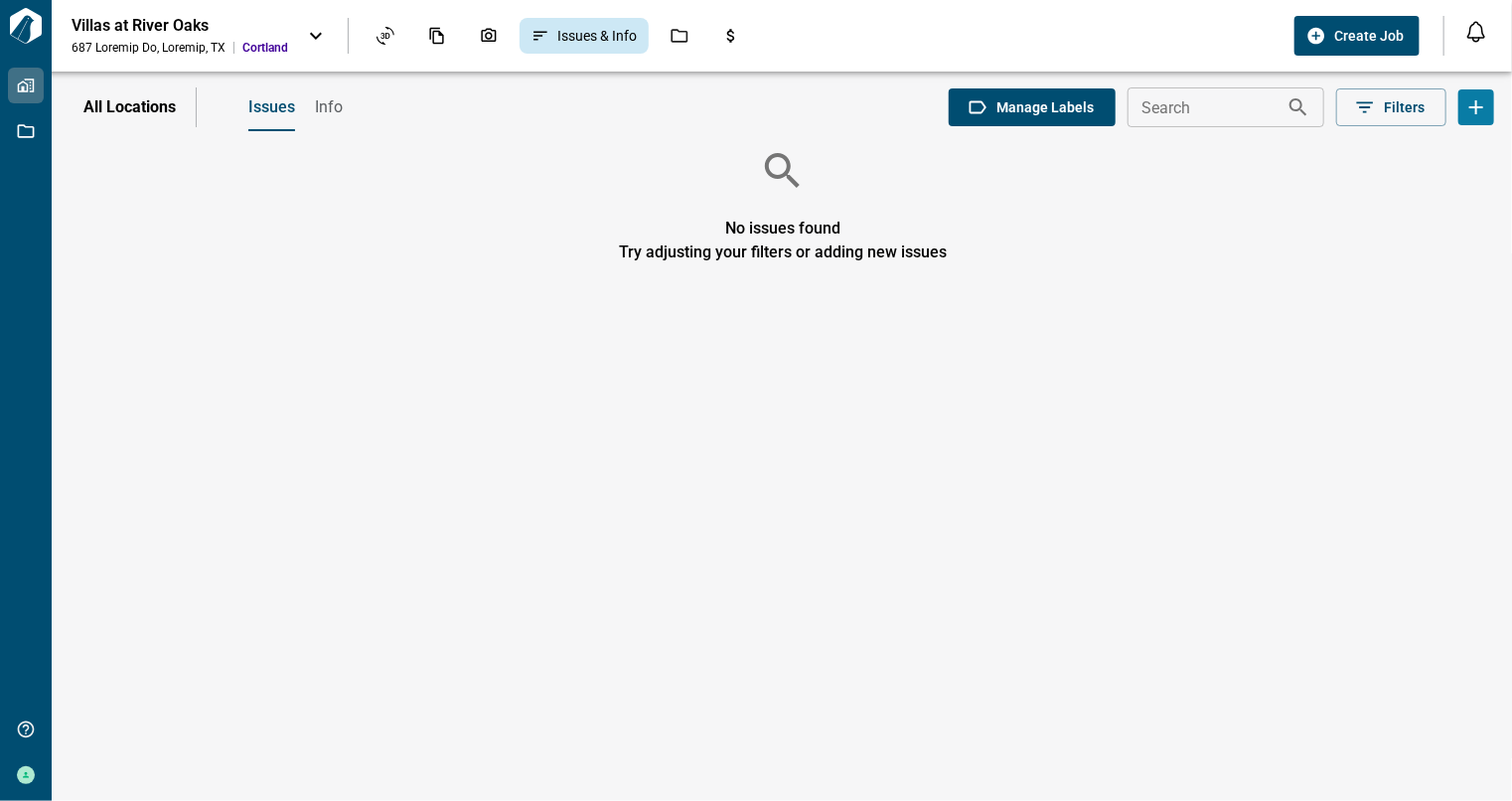 click on "Info" at bounding box center [329, 107] 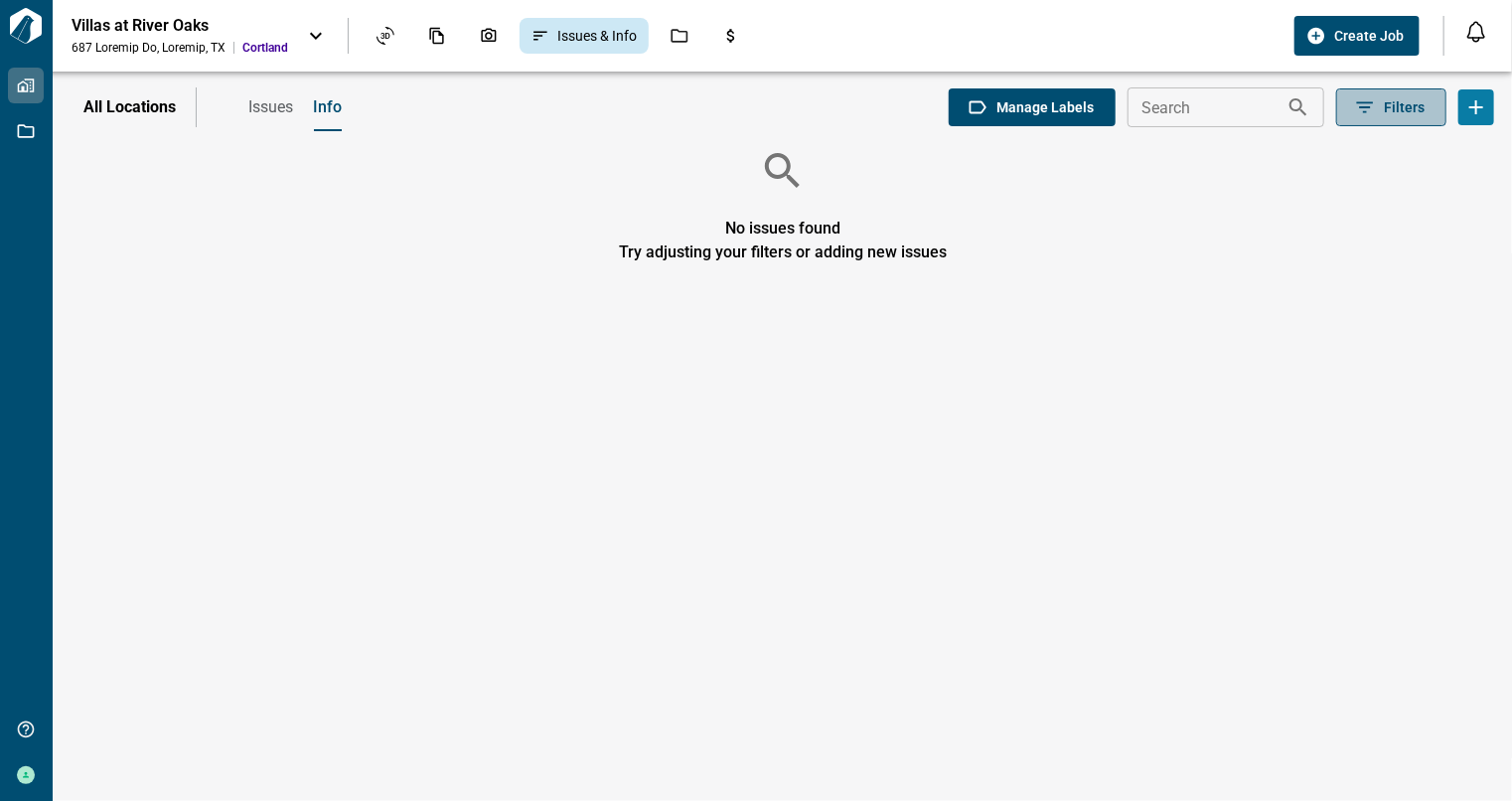 click on "Filters" at bounding box center (1404, 107) 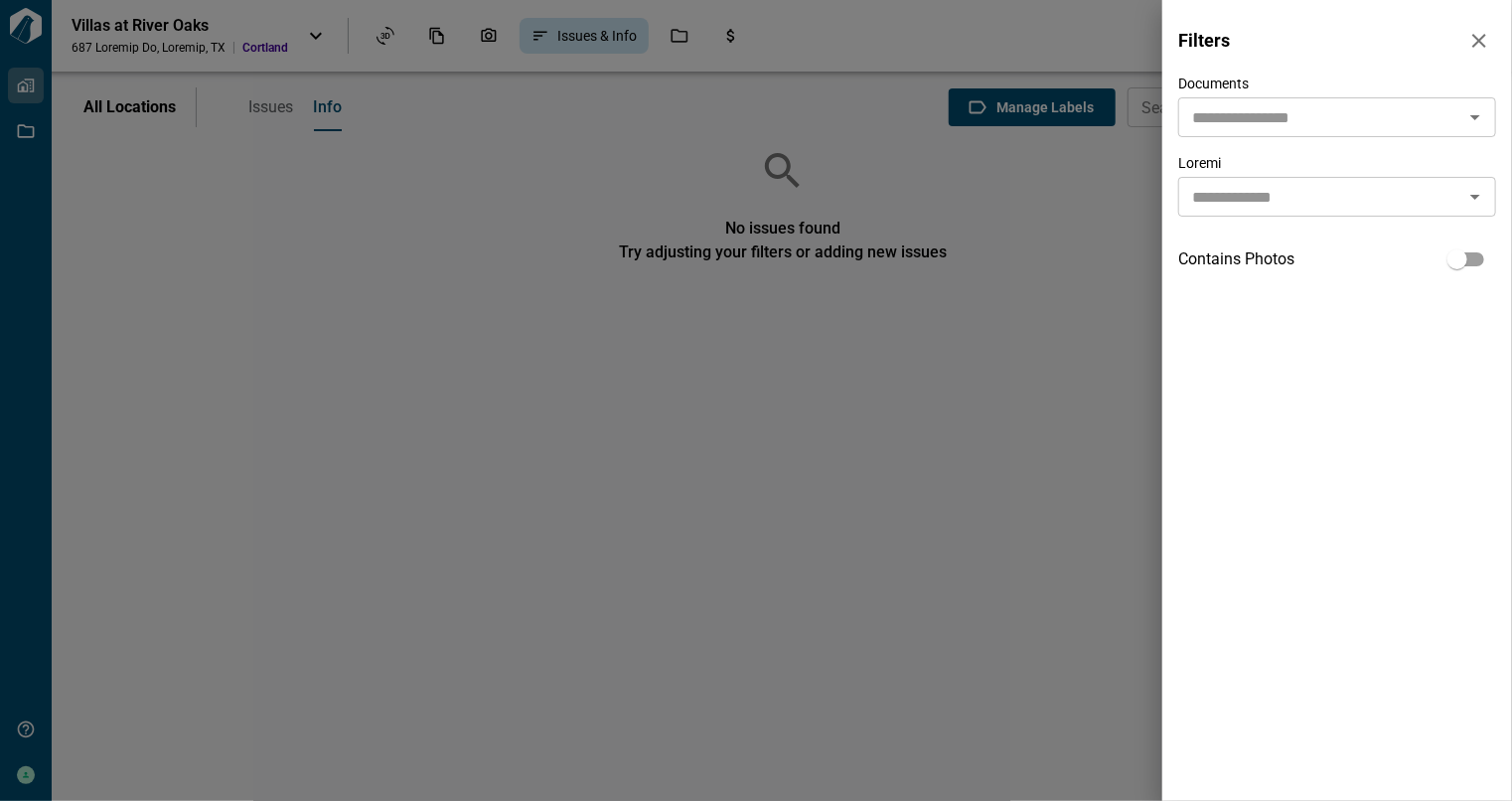 click at bounding box center [756, 400] 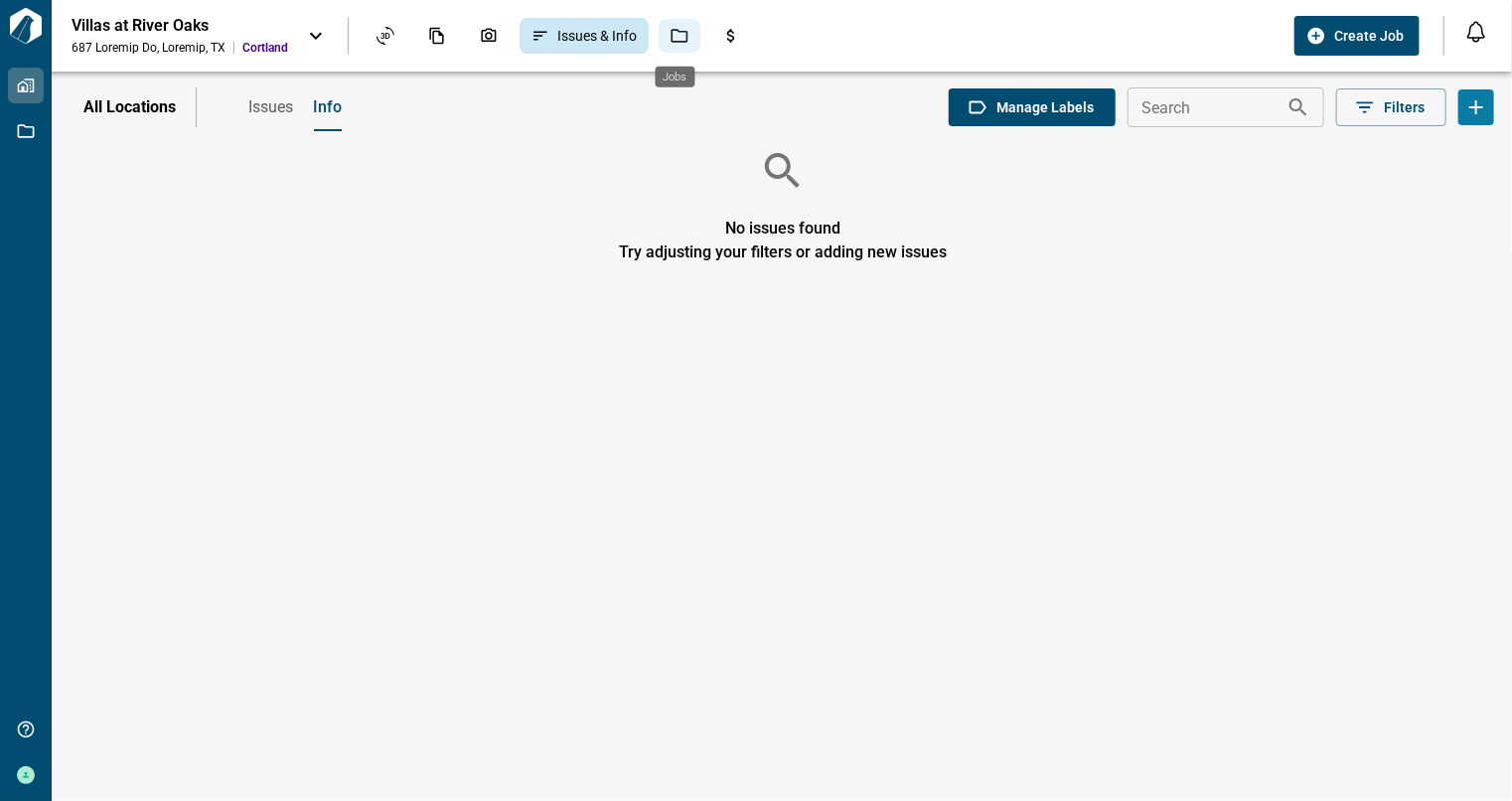 click at bounding box center (680, 36) 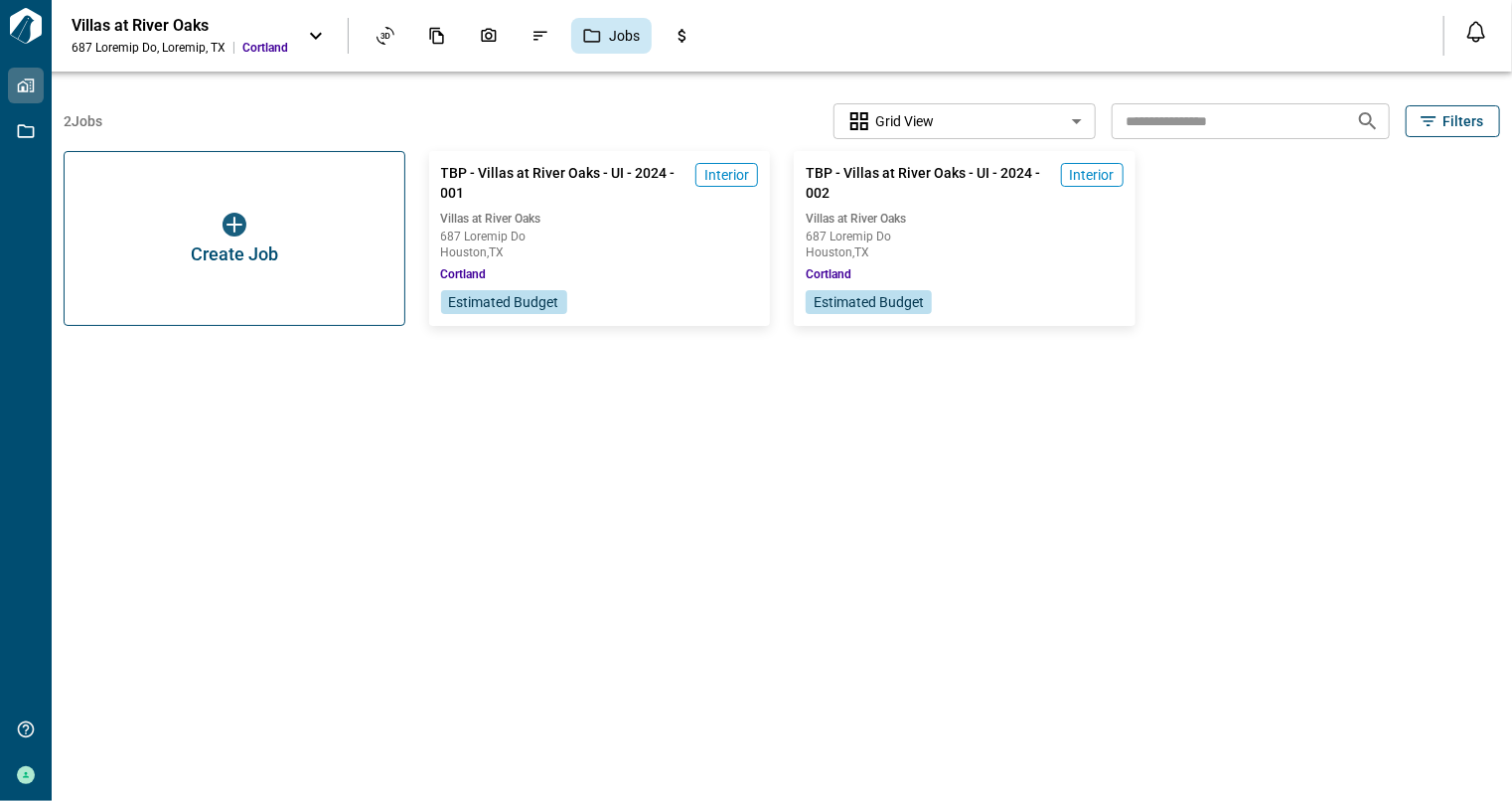 click at bounding box center (316, 36) 